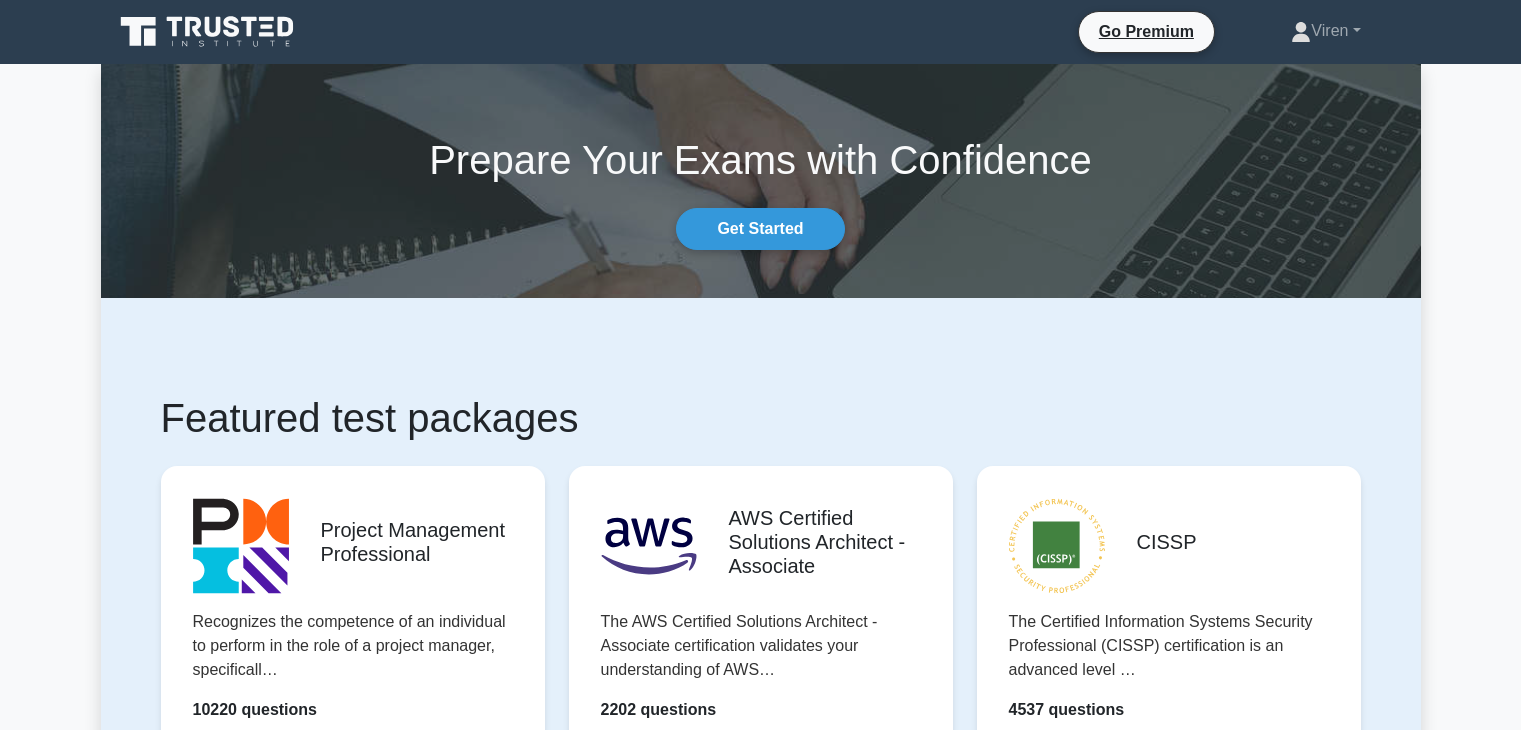 scroll, scrollTop: 0, scrollLeft: 0, axis: both 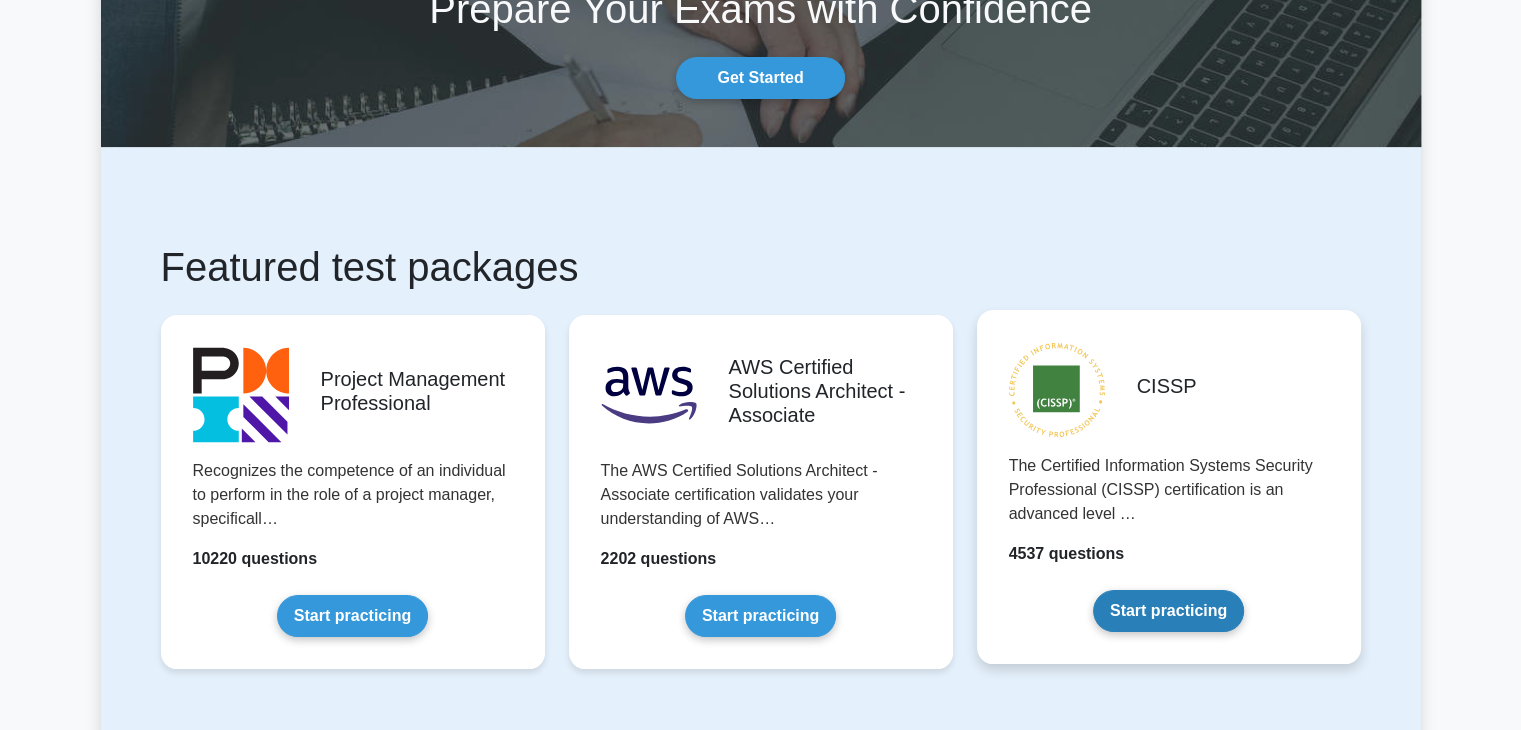 click on "Start practicing" at bounding box center [1168, 611] 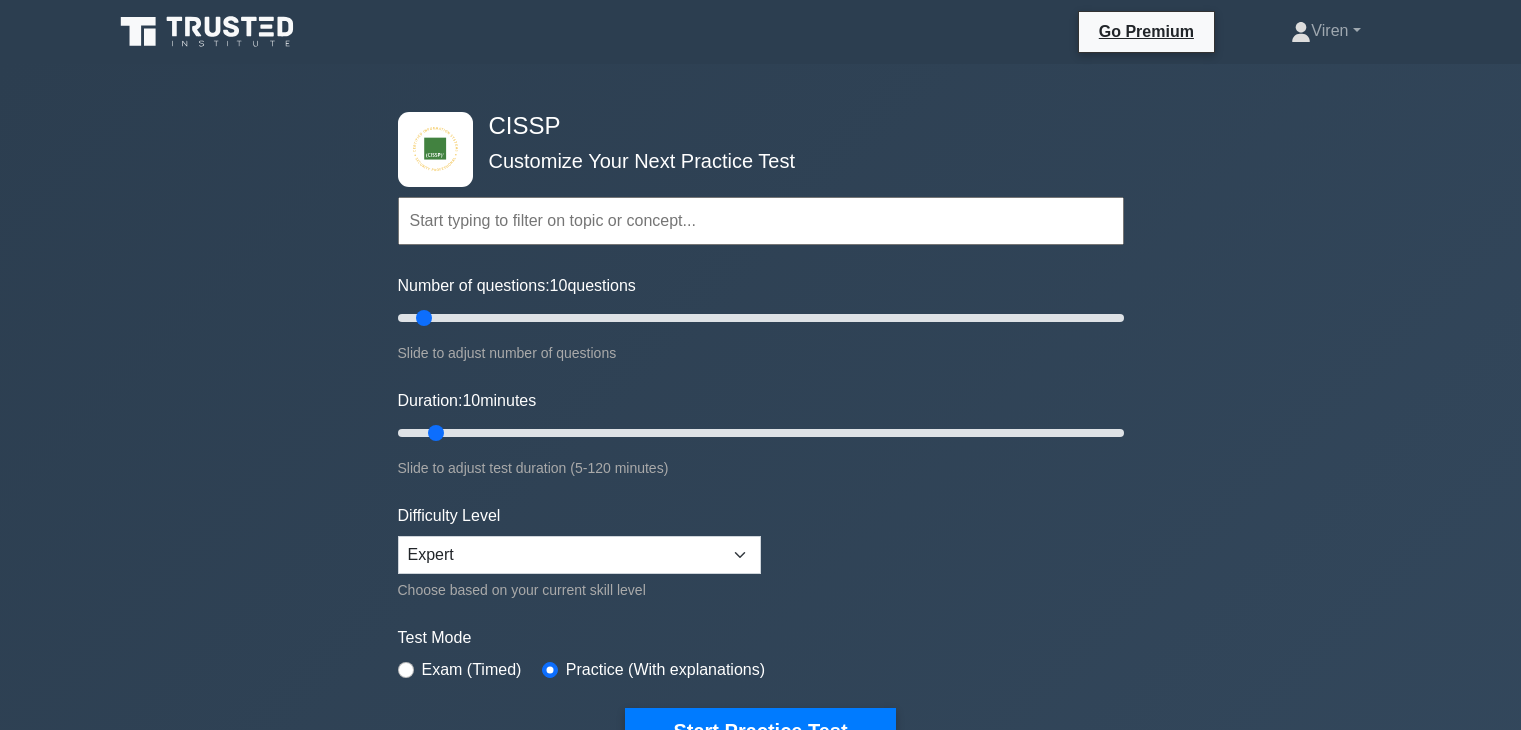scroll, scrollTop: 0, scrollLeft: 0, axis: both 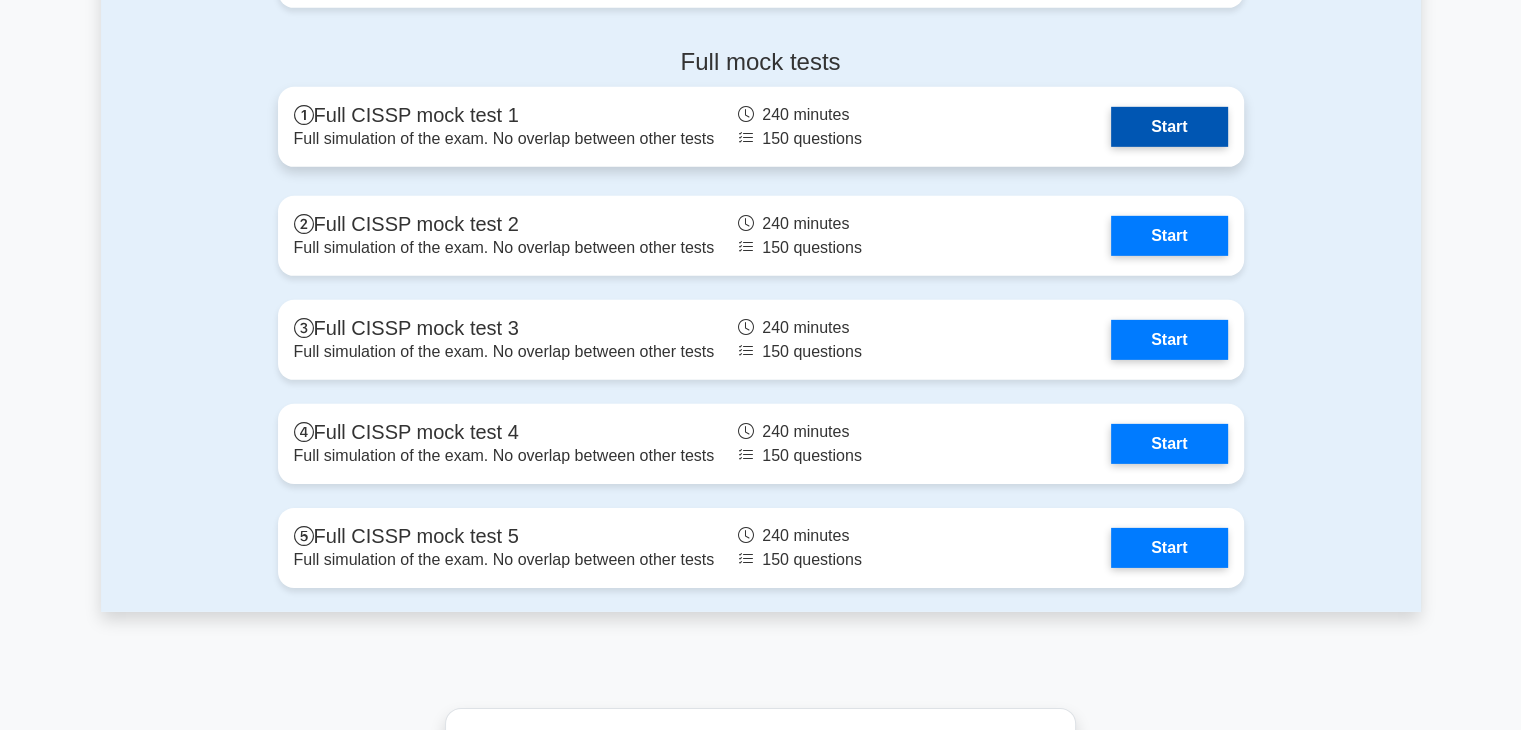click on "Start" at bounding box center [1169, 127] 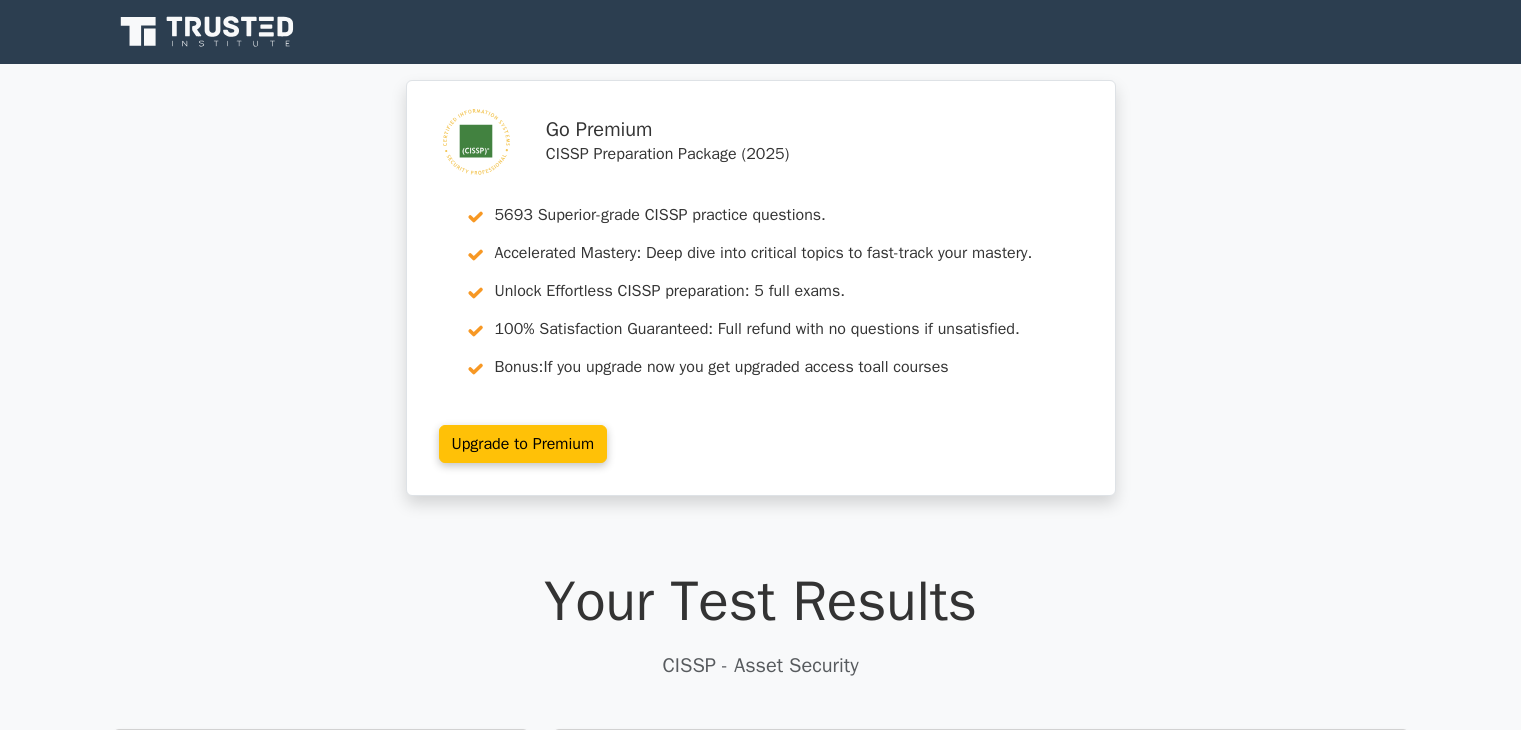 scroll, scrollTop: 0, scrollLeft: 0, axis: both 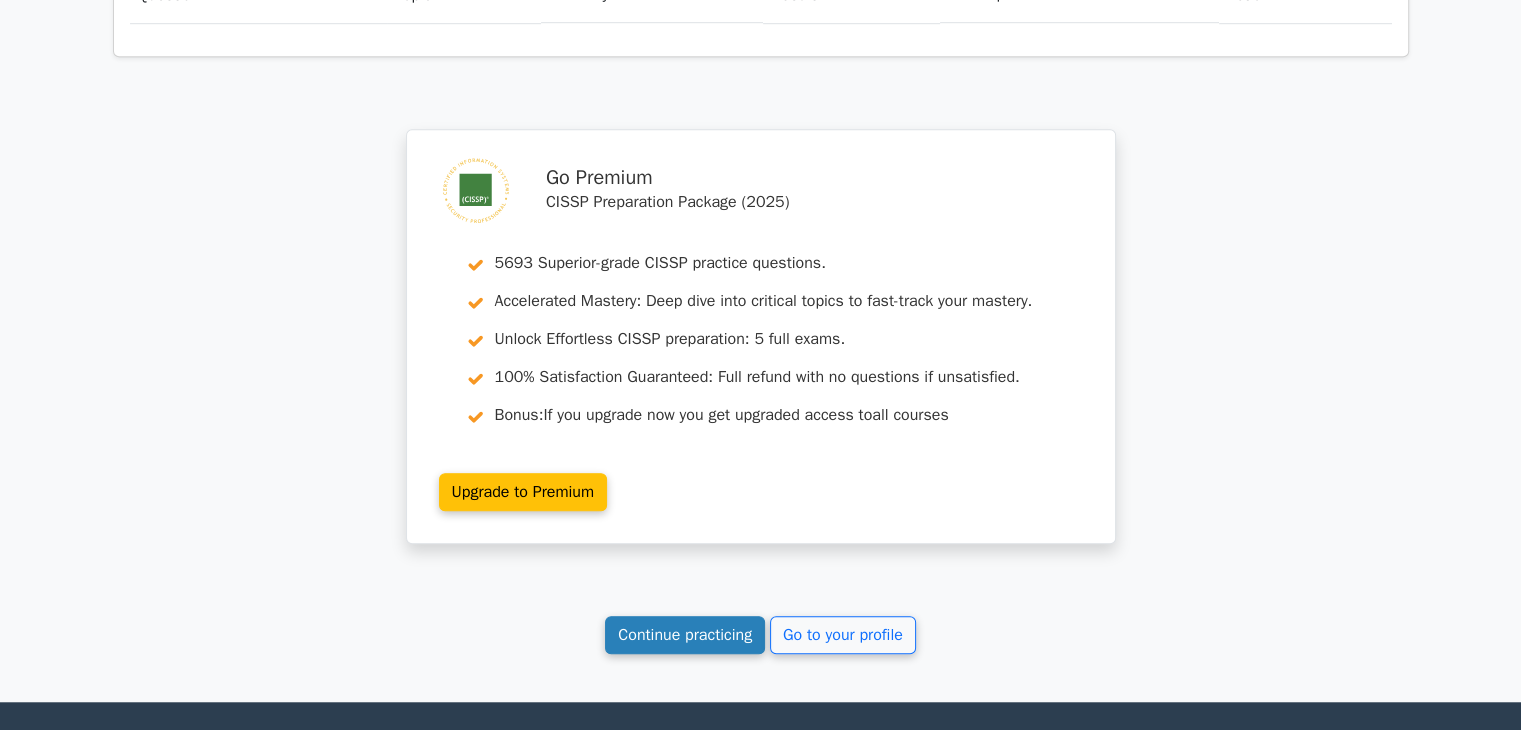 click on "Continue practicing" at bounding box center (685, 635) 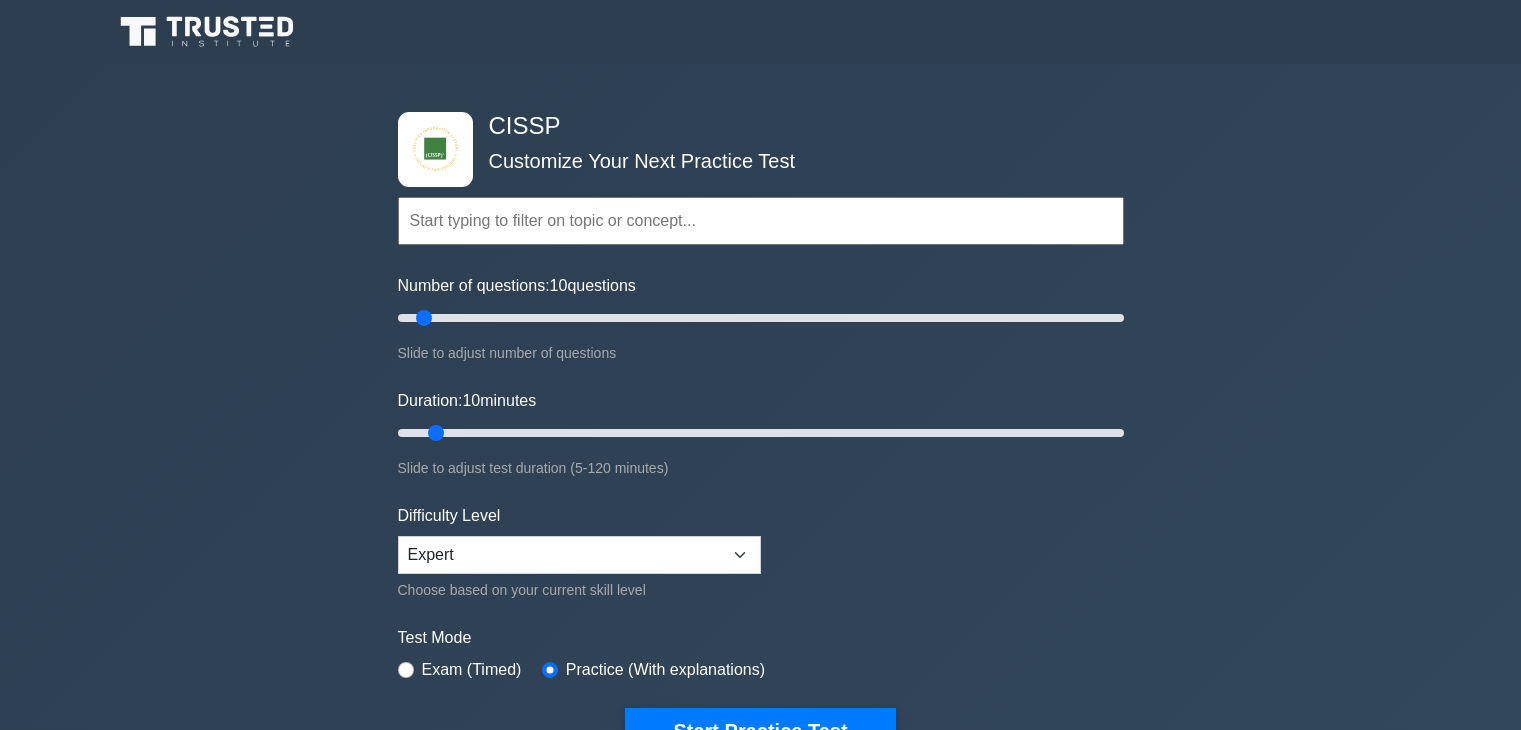 scroll, scrollTop: 0, scrollLeft: 0, axis: both 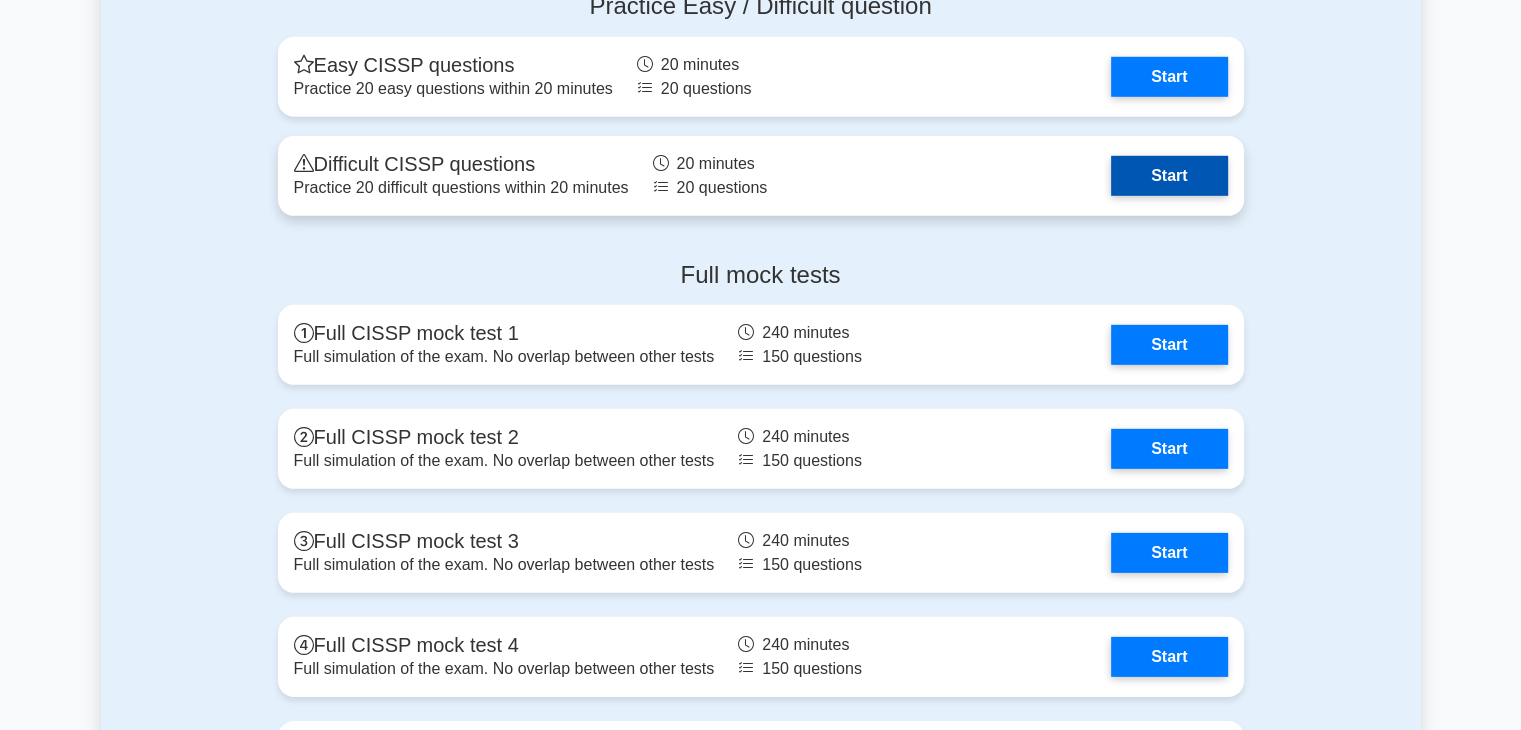 click on "Start" at bounding box center (1169, 176) 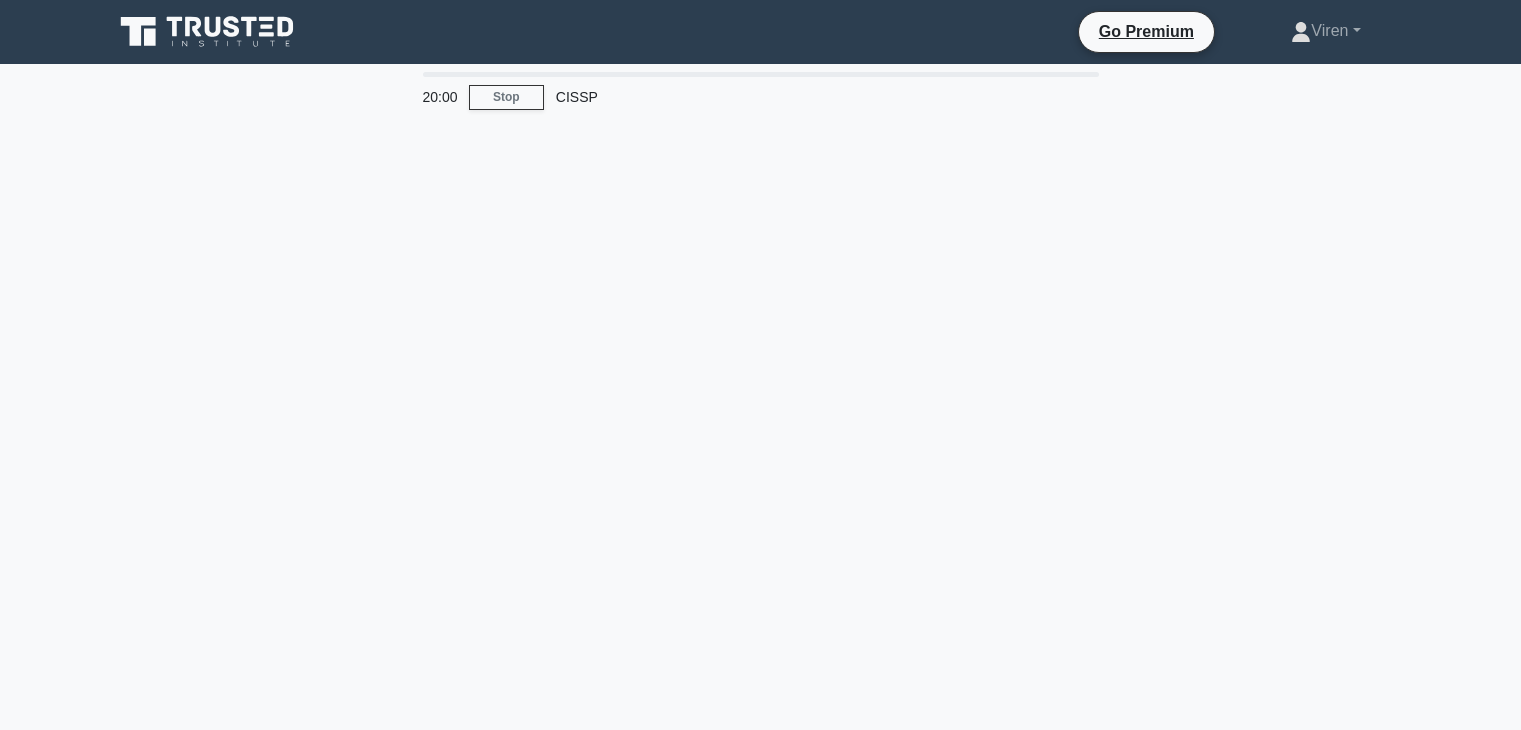 scroll, scrollTop: 0, scrollLeft: 0, axis: both 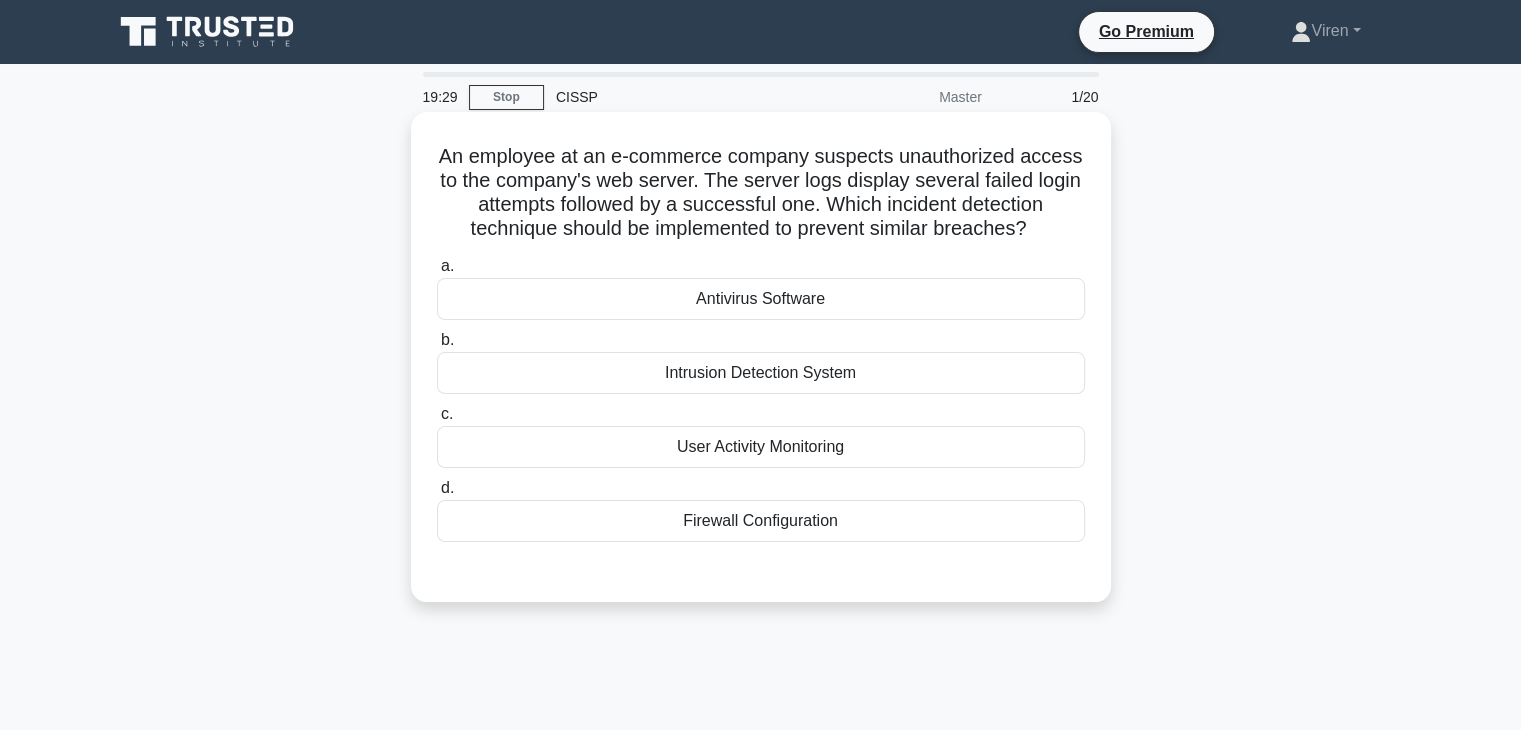 click on "Intrusion Detection System" at bounding box center [761, 373] 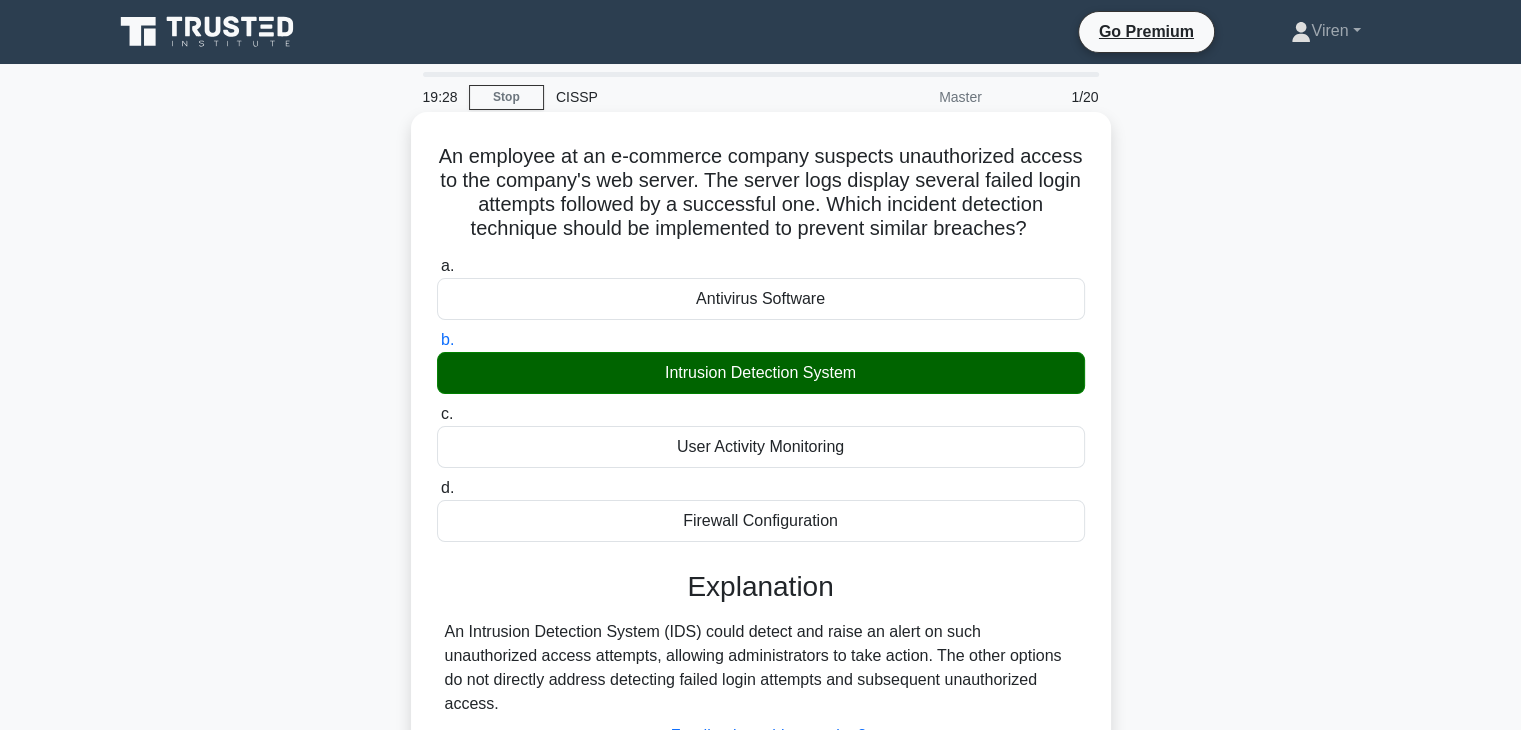 scroll, scrollTop: 351, scrollLeft: 0, axis: vertical 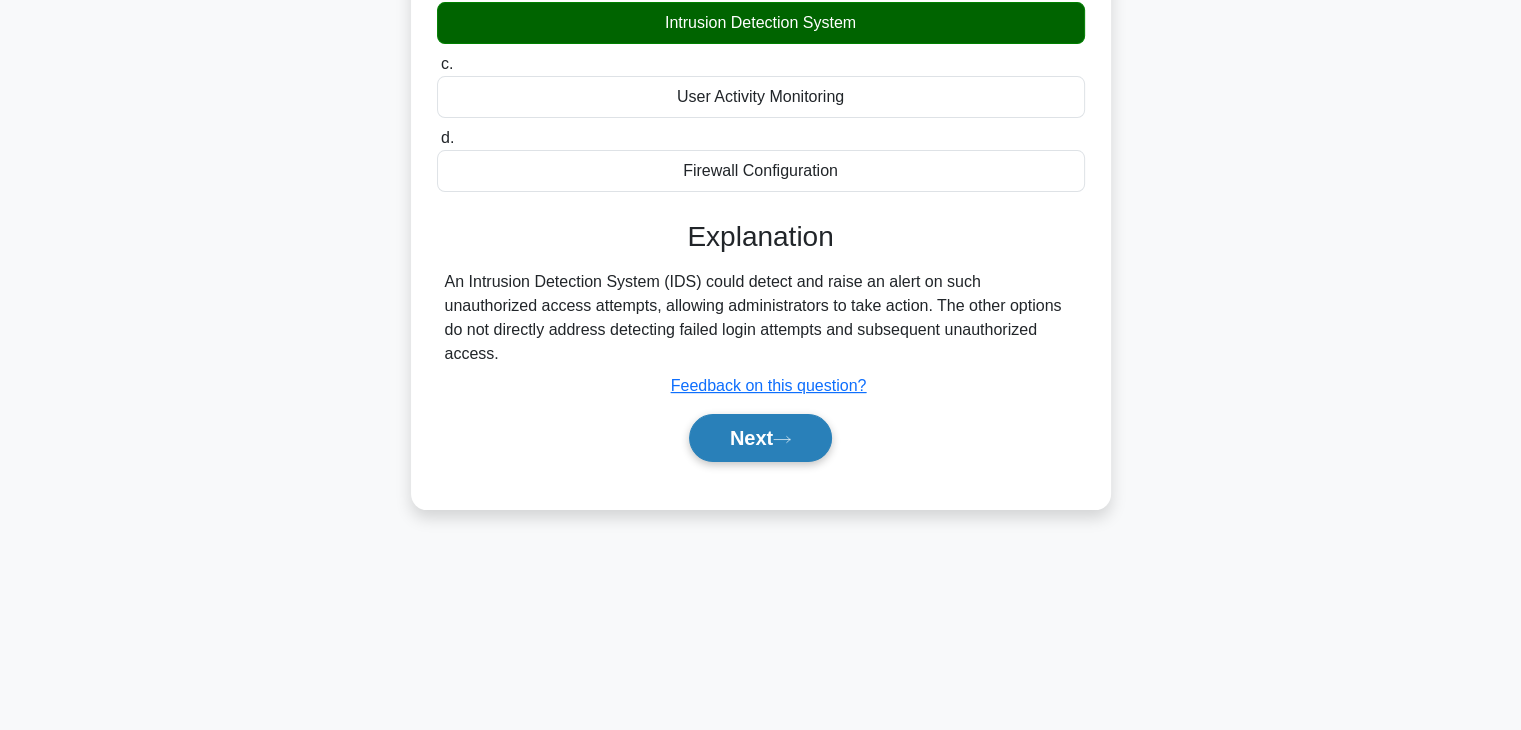 click on "Next" at bounding box center [760, 438] 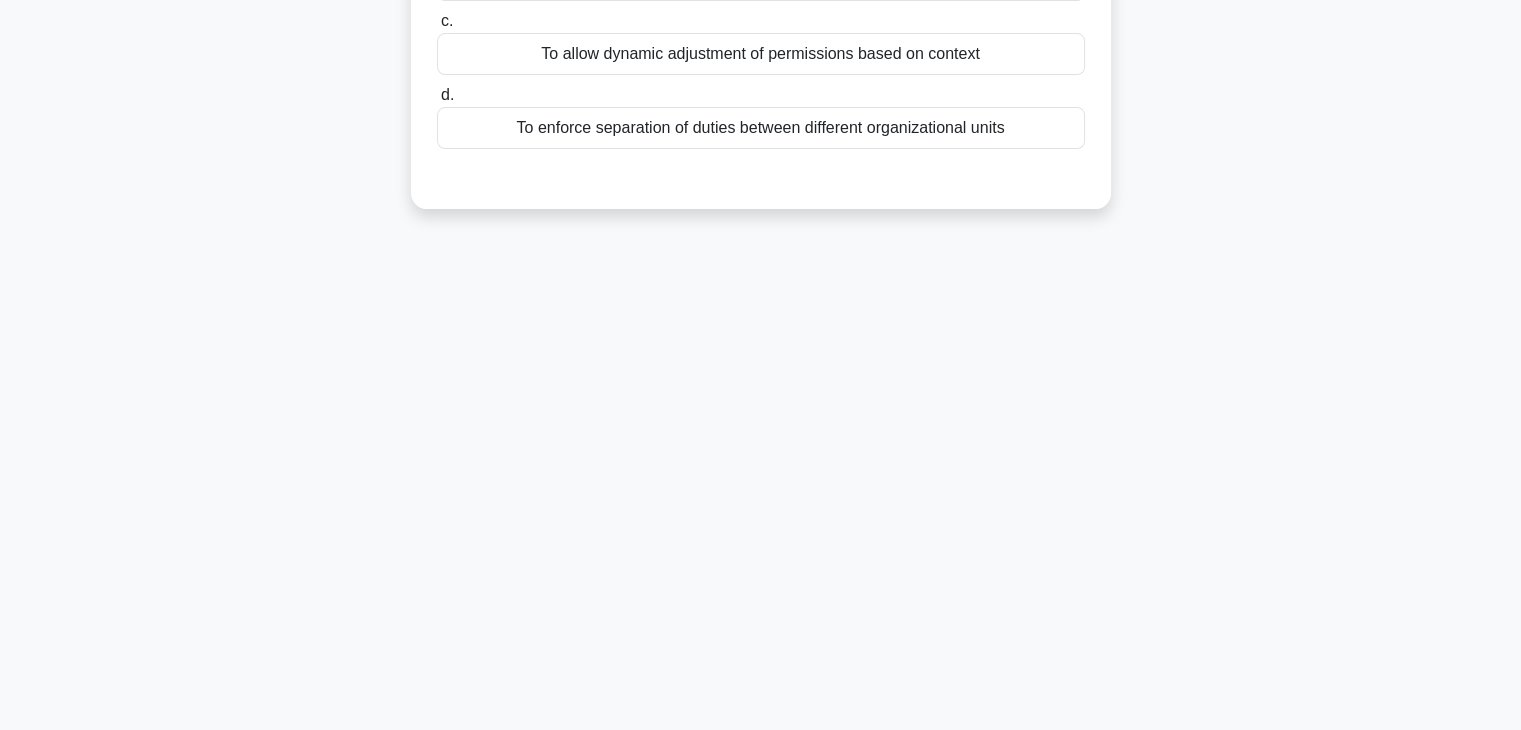 scroll, scrollTop: 0, scrollLeft: 0, axis: both 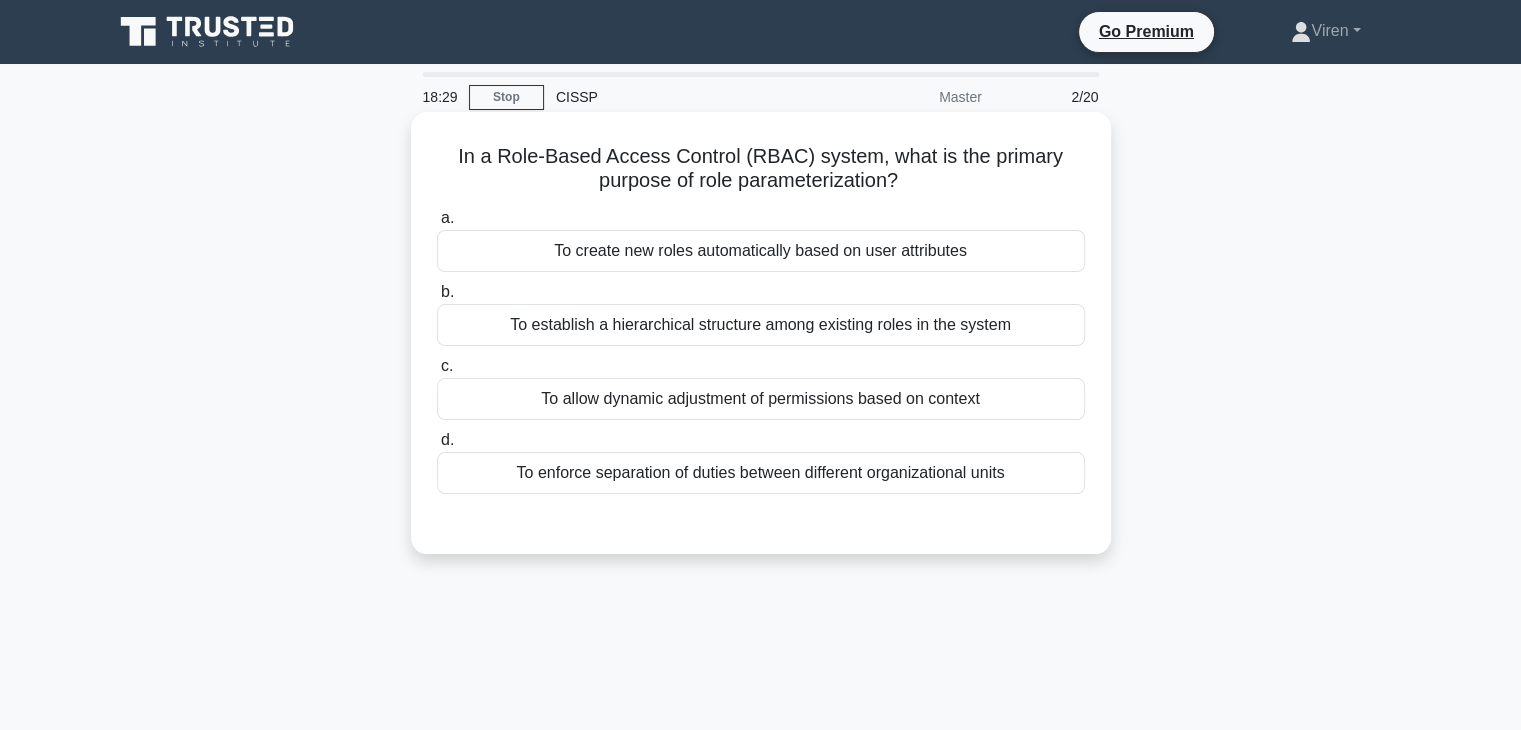 click on "To allow dynamic adjustment of permissions based on context" at bounding box center [761, 399] 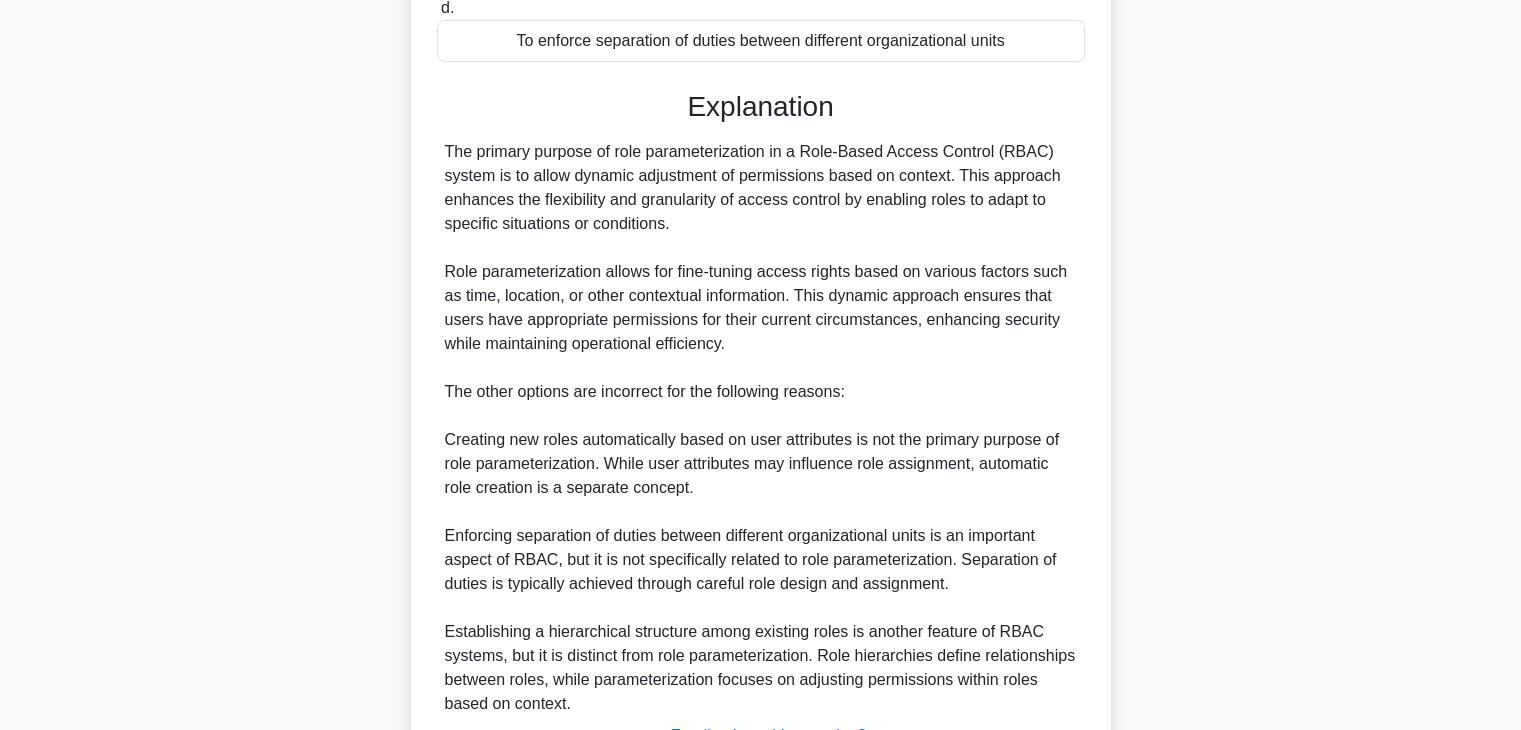 scroll, scrollTop: 598, scrollLeft: 0, axis: vertical 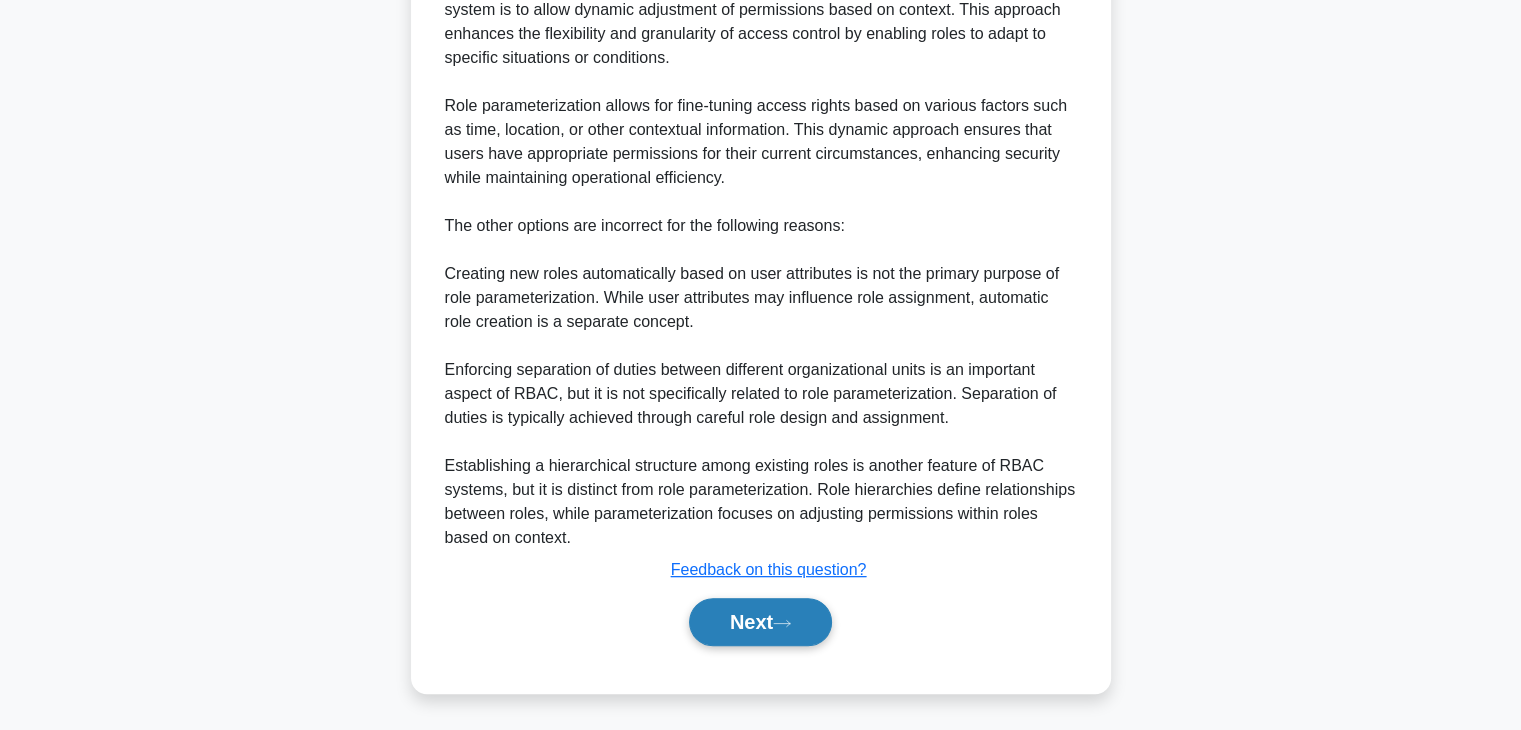 click on "Next" at bounding box center [760, 622] 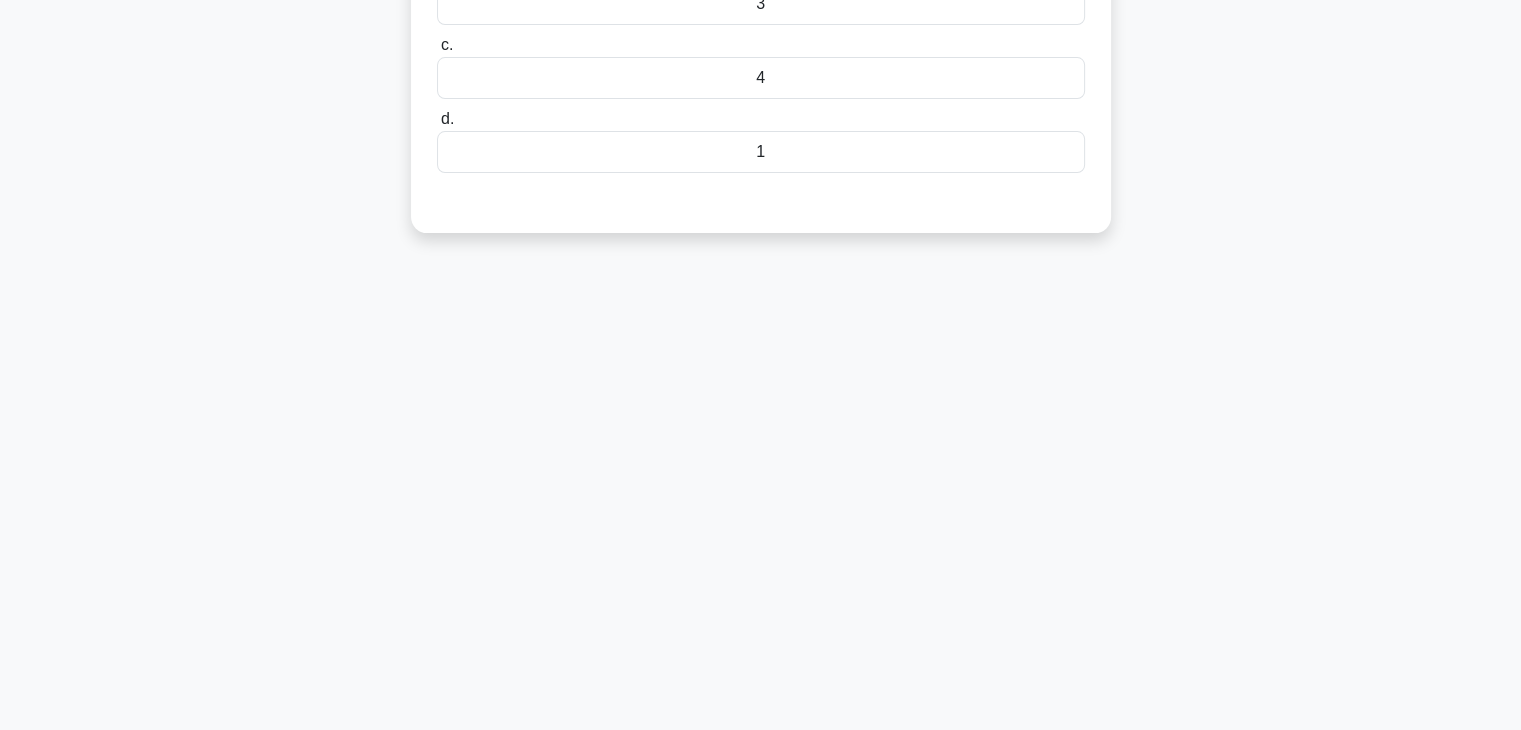scroll, scrollTop: 0, scrollLeft: 0, axis: both 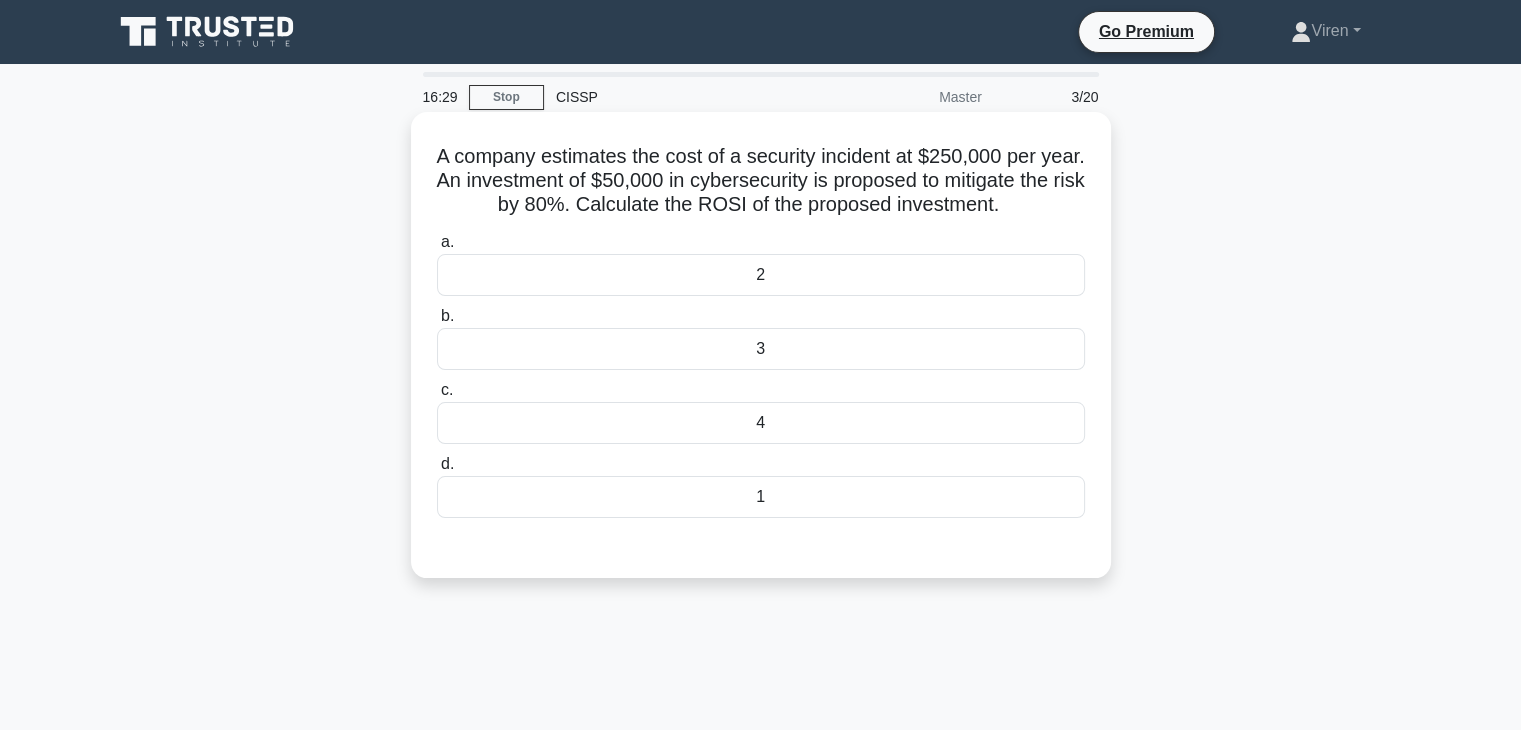 click on "2" at bounding box center [761, 275] 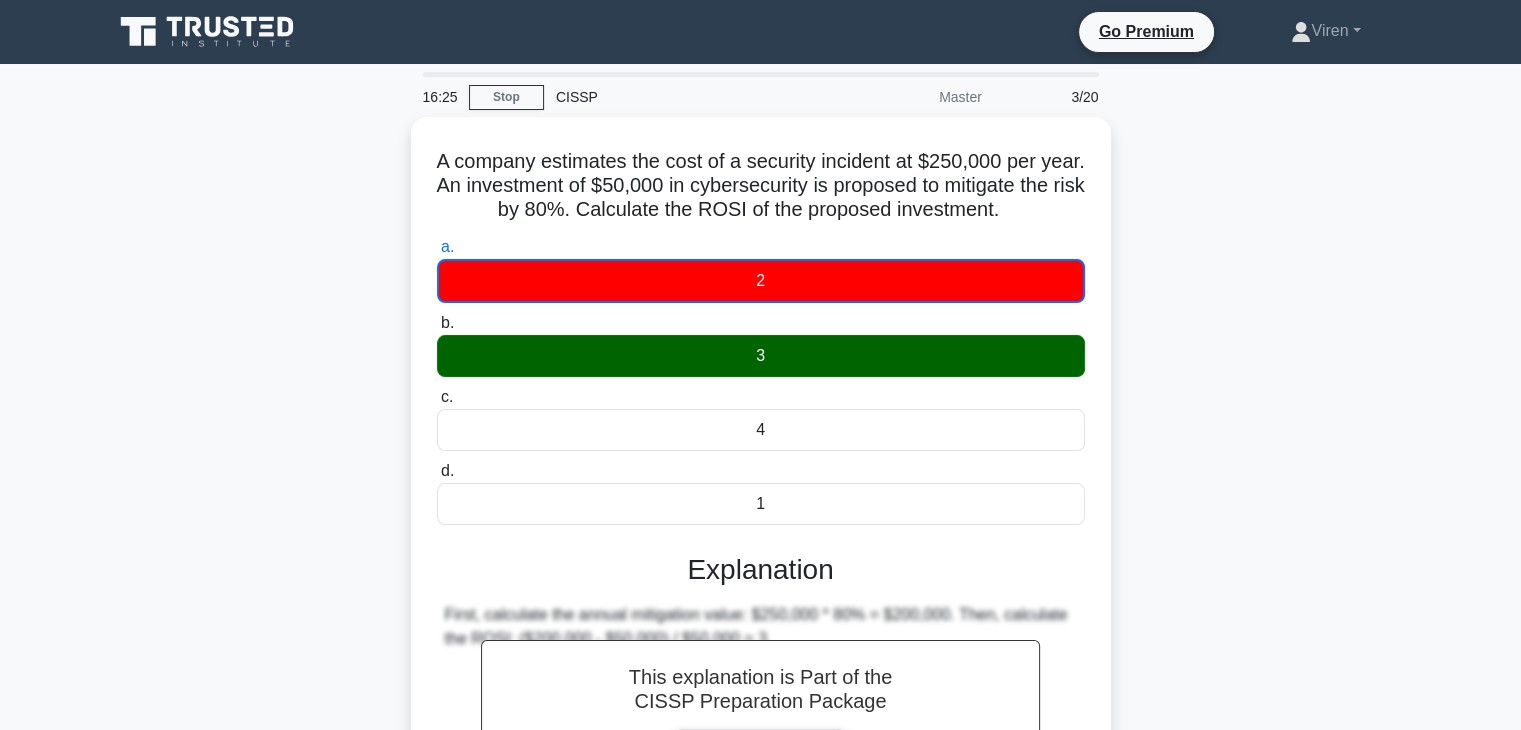 drag, startPoint x: 1058, startPoint y: 212, endPoint x: 397, endPoint y: 159, distance: 663.1214 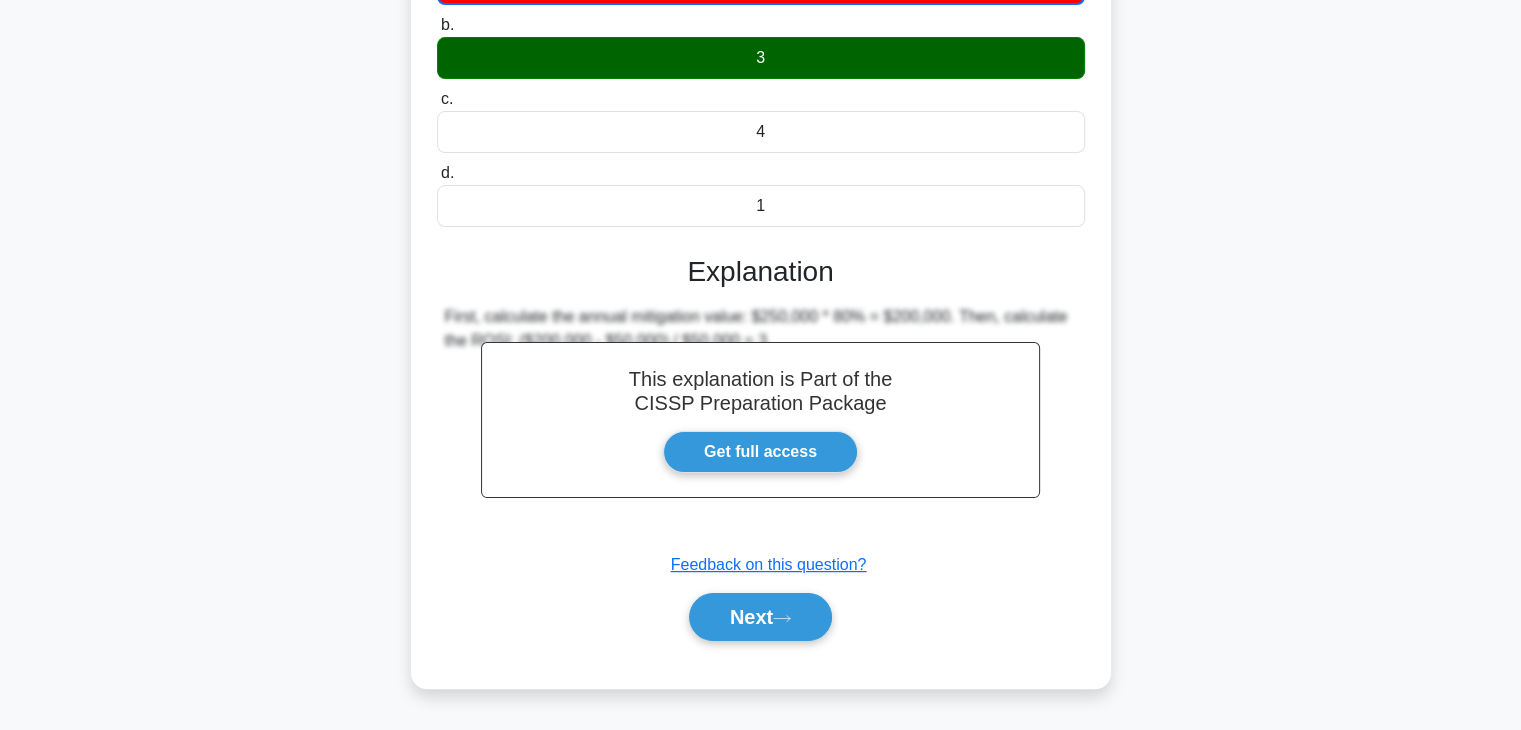 scroll, scrollTop: 296, scrollLeft: 0, axis: vertical 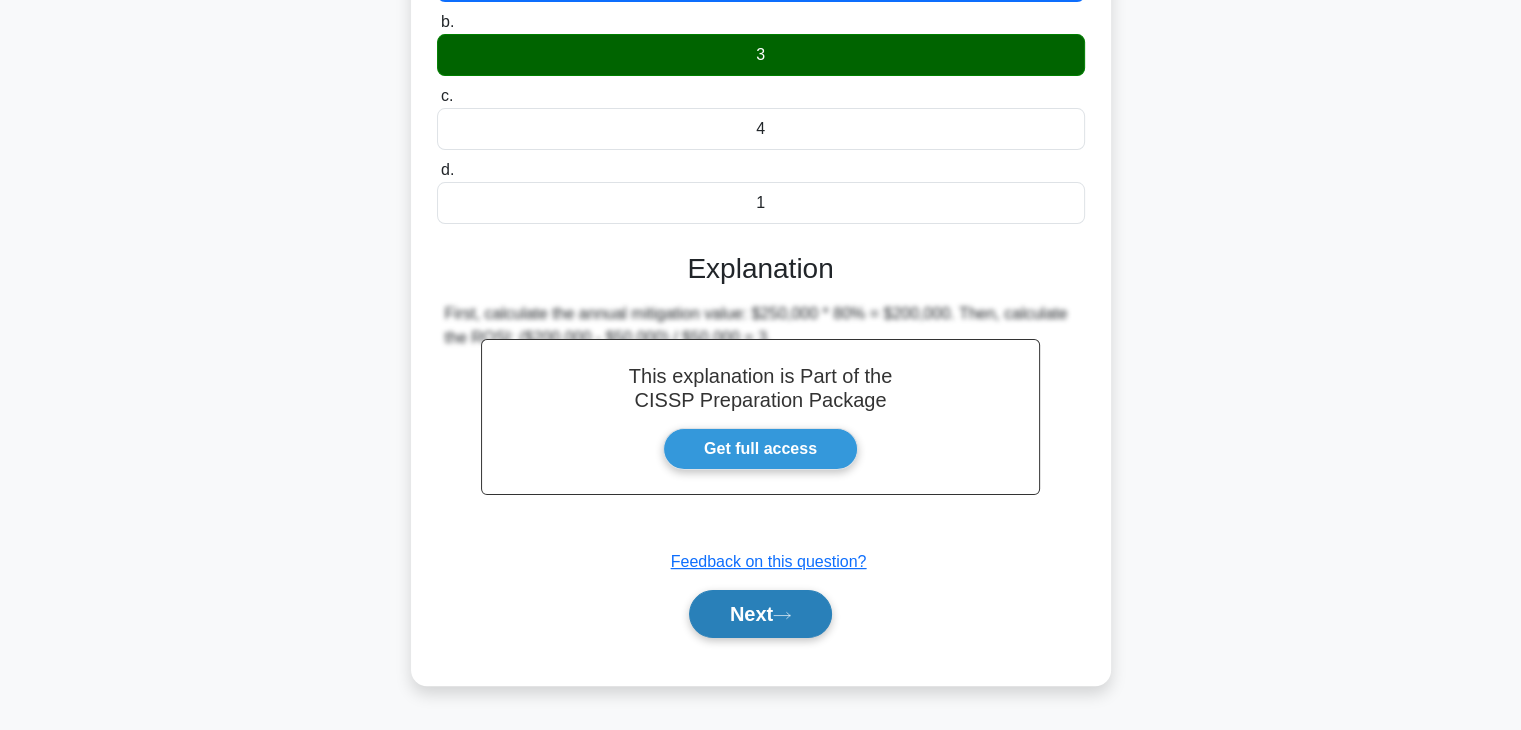 click on "Next" at bounding box center [760, 614] 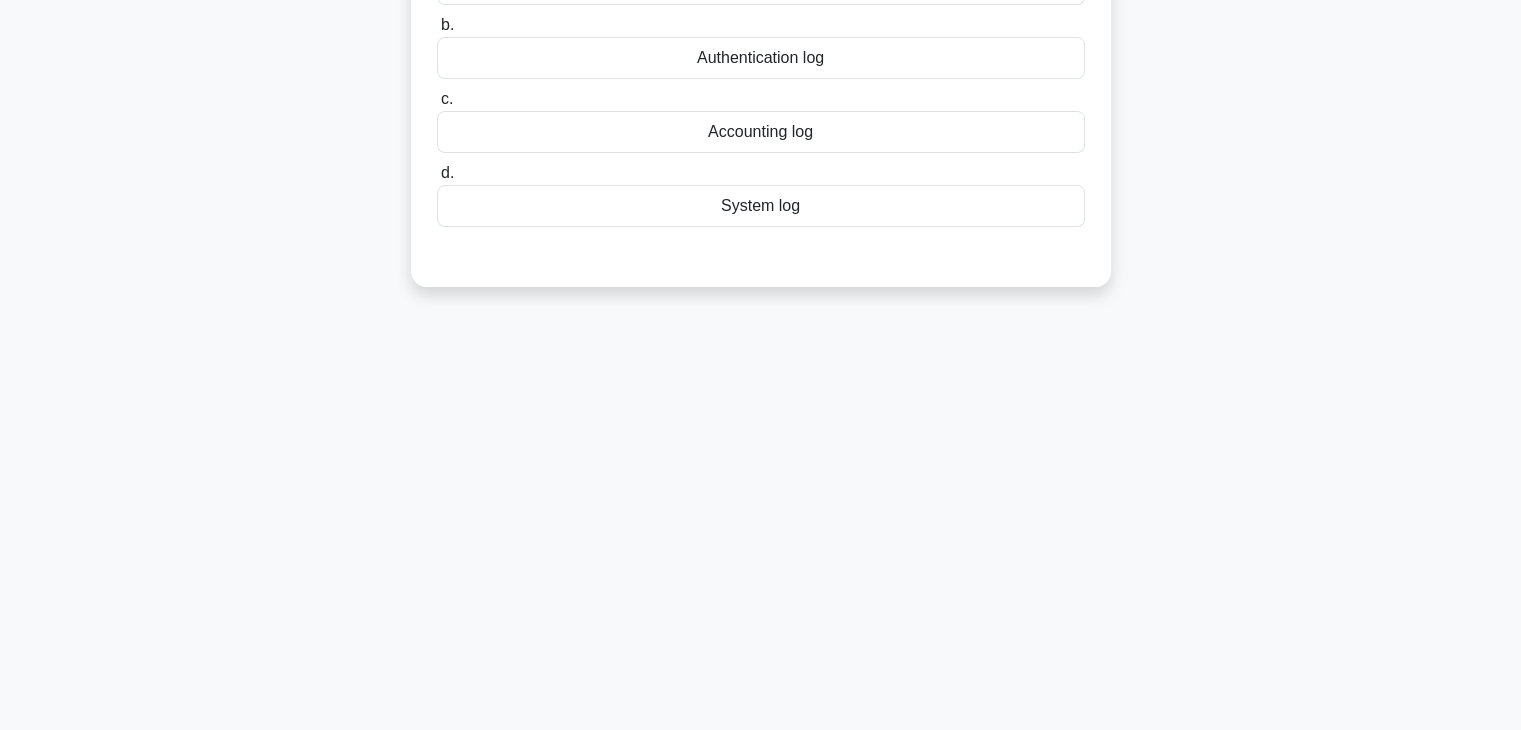 scroll, scrollTop: 0, scrollLeft: 0, axis: both 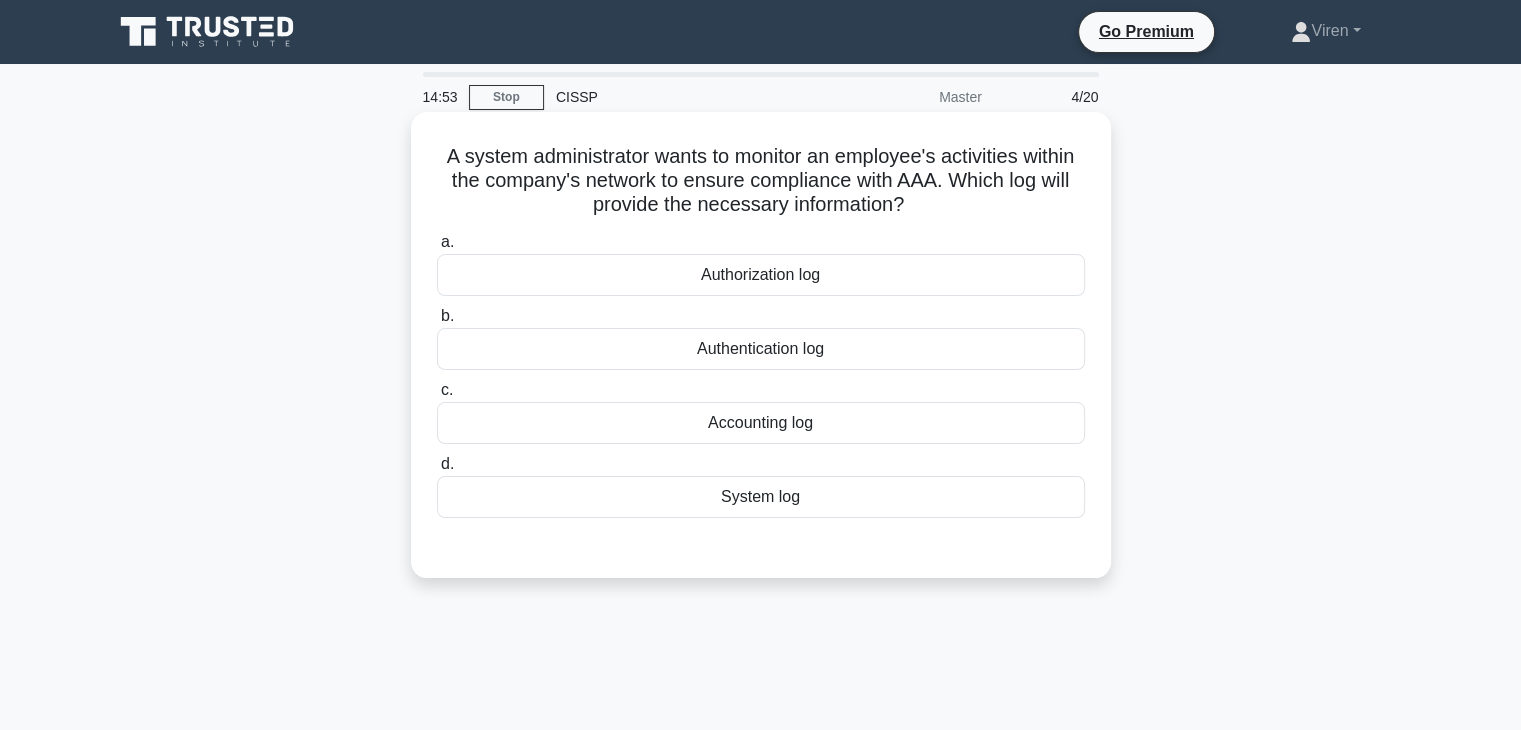 click on "Accounting log" at bounding box center (761, 423) 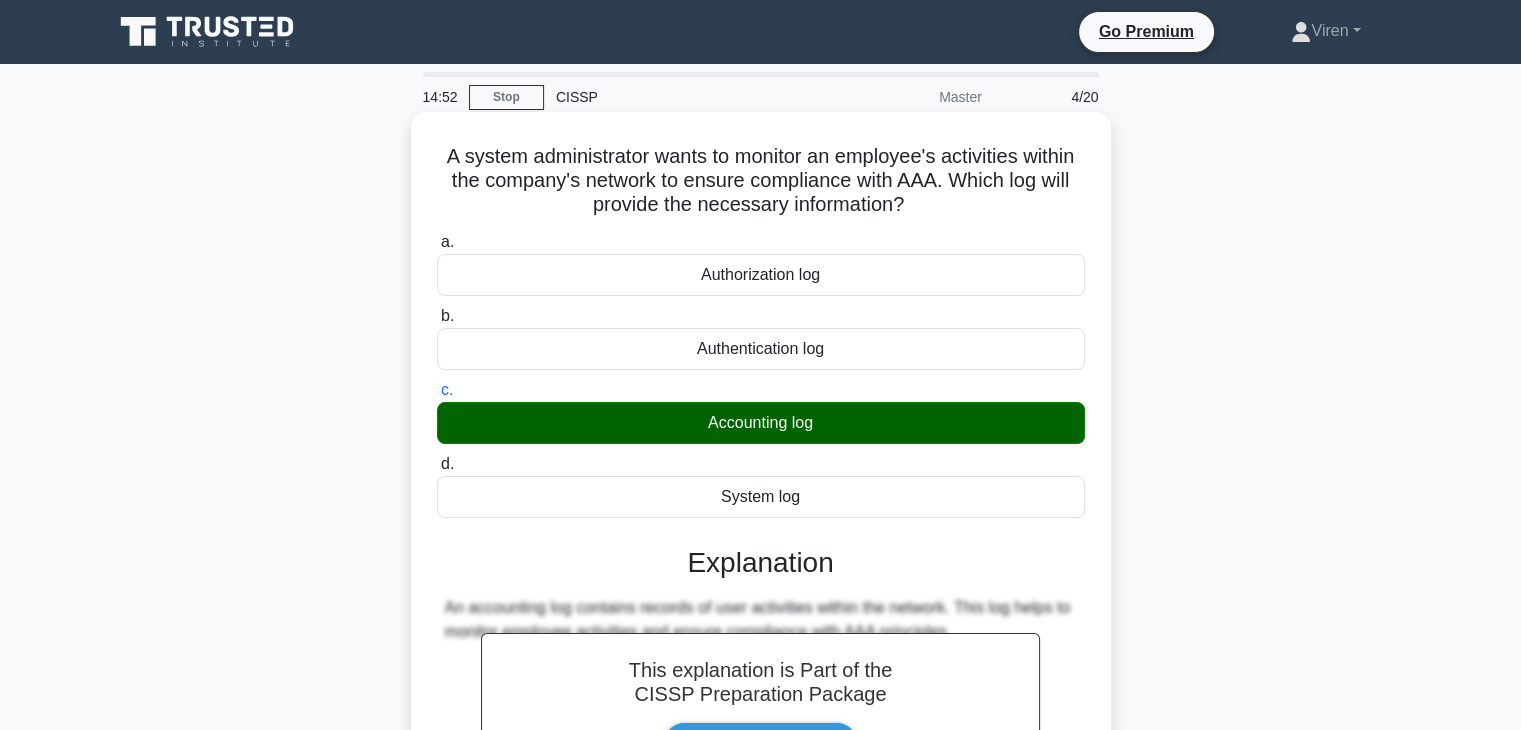 scroll, scrollTop: 351, scrollLeft: 0, axis: vertical 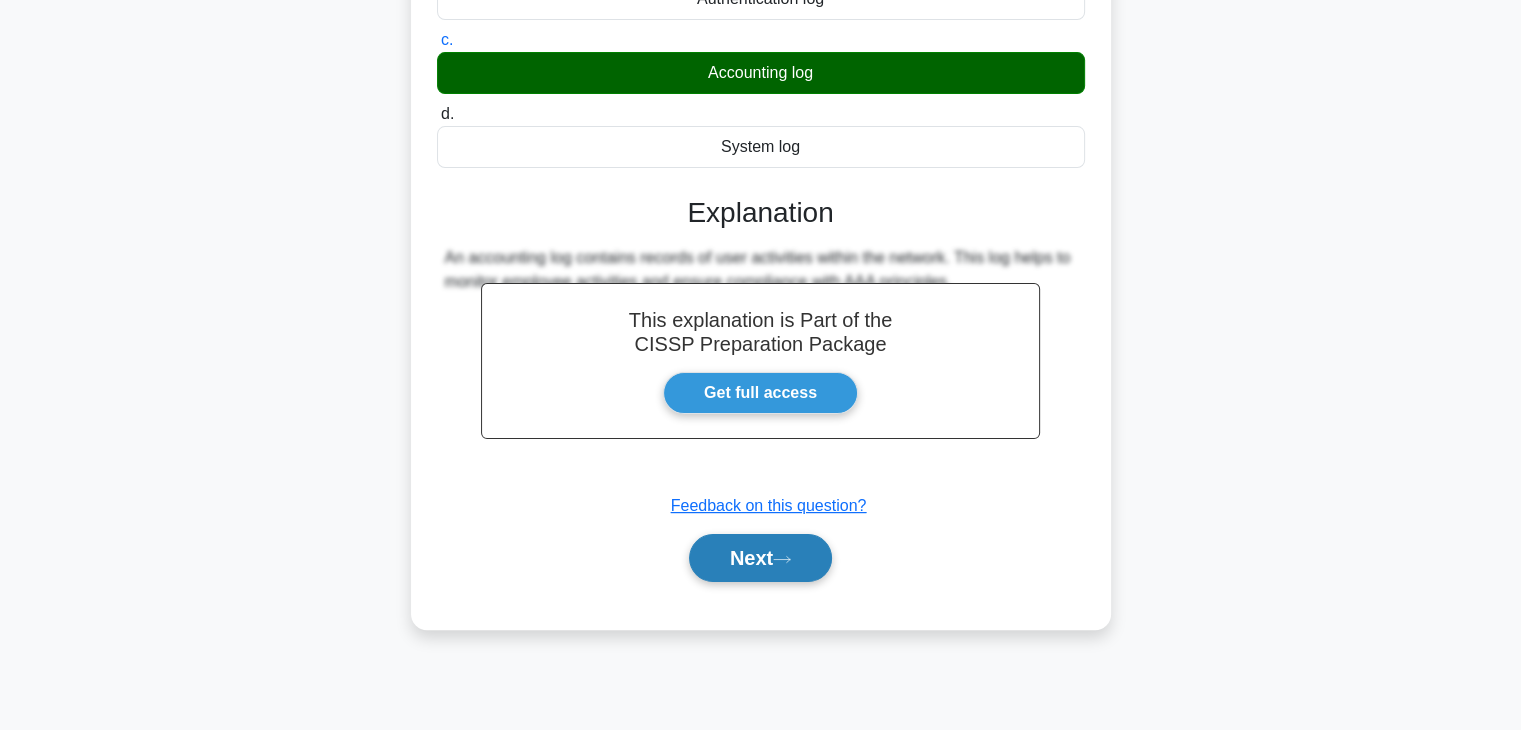 click on "Next" at bounding box center [760, 558] 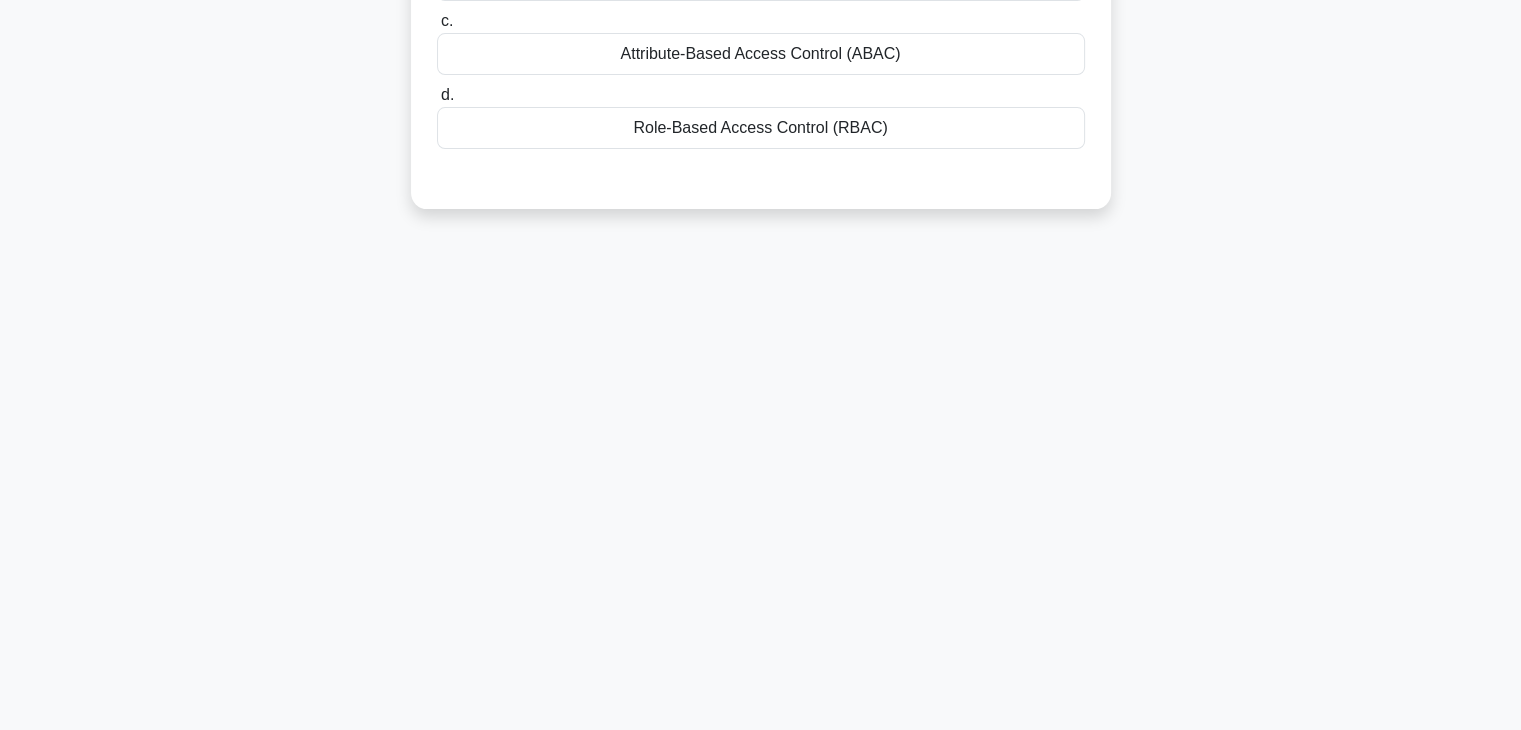 scroll, scrollTop: 0, scrollLeft: 0, axis: both 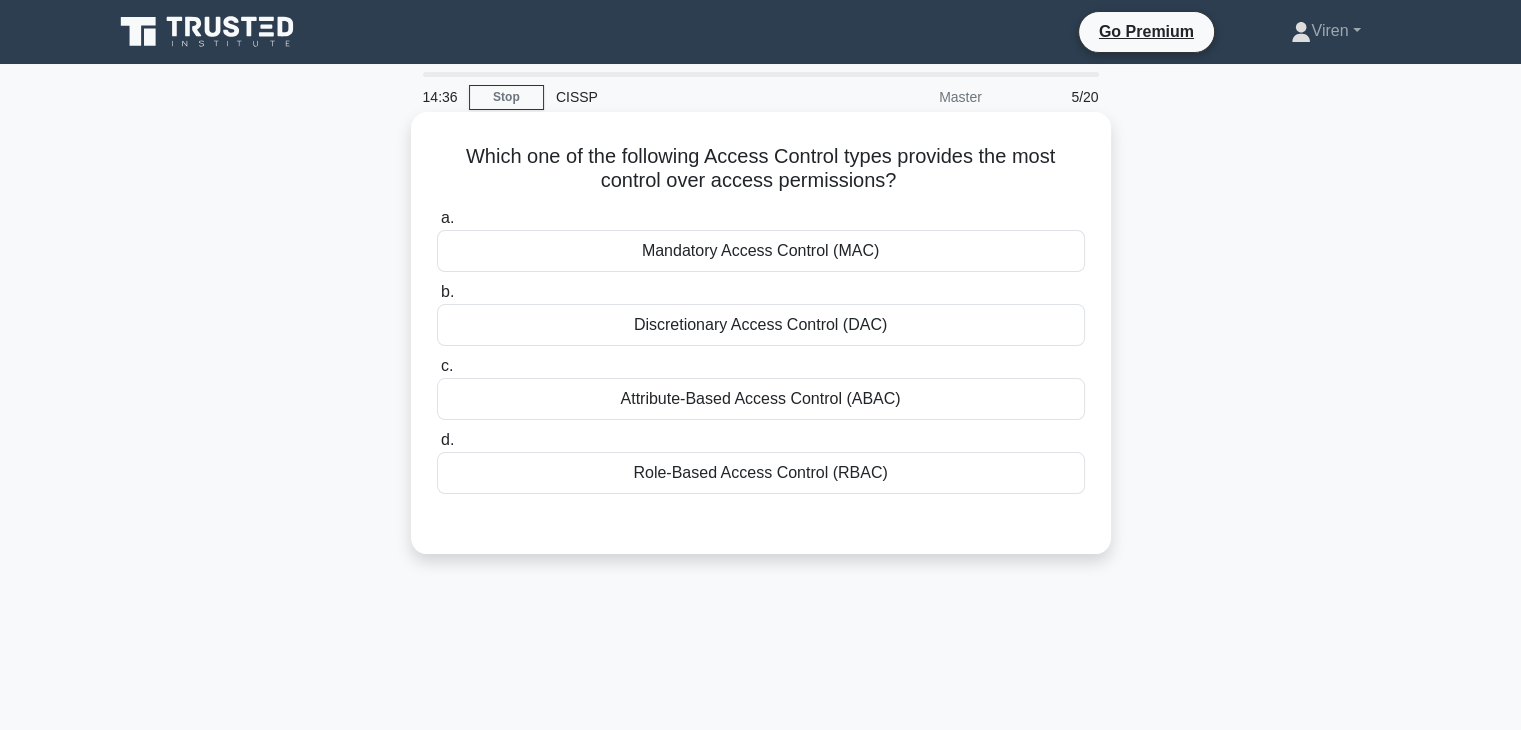 click on "Role-Based Access Control (RBAC)" at bounding box center [761, 473] 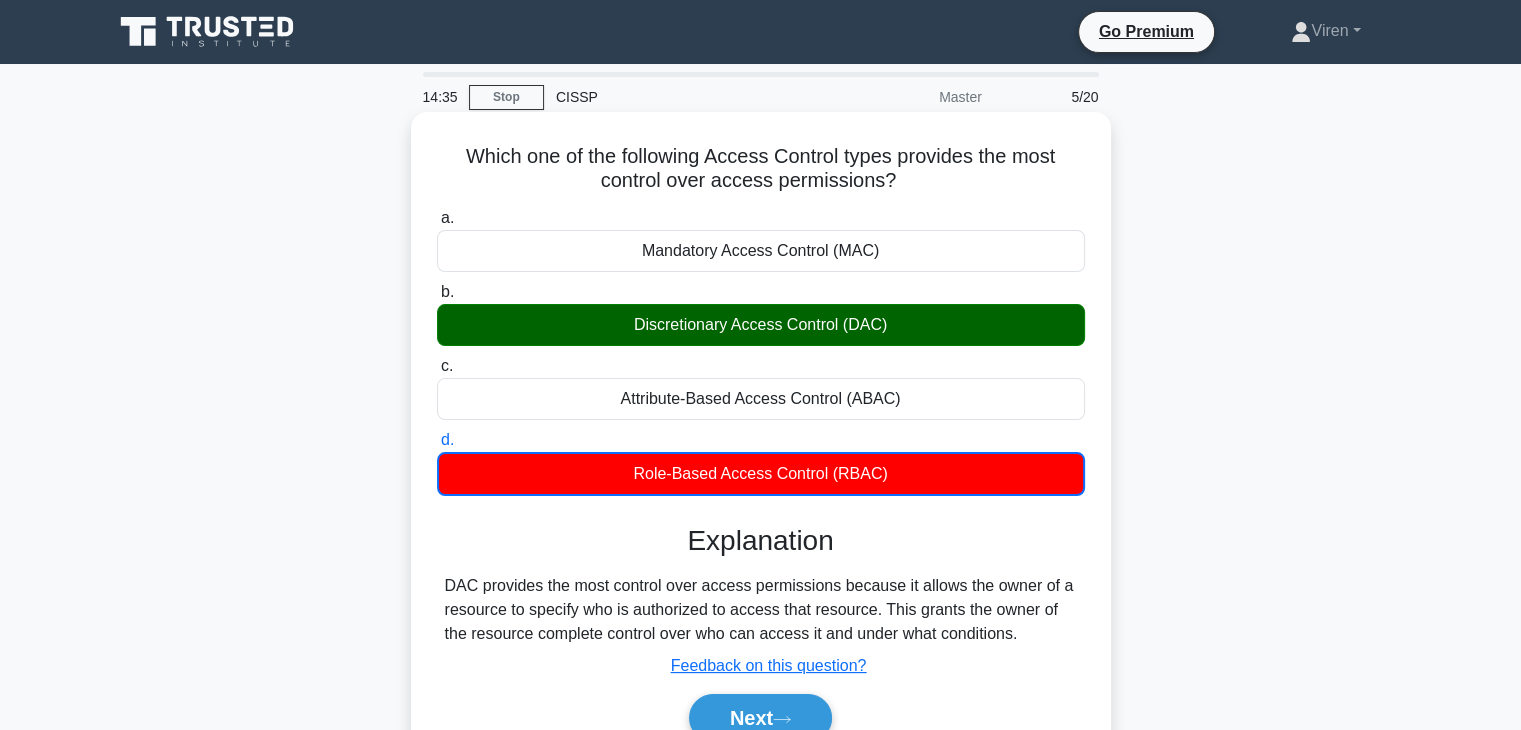 scroll, scrollTop: 351, scrollLeft: 0, axis: vertical 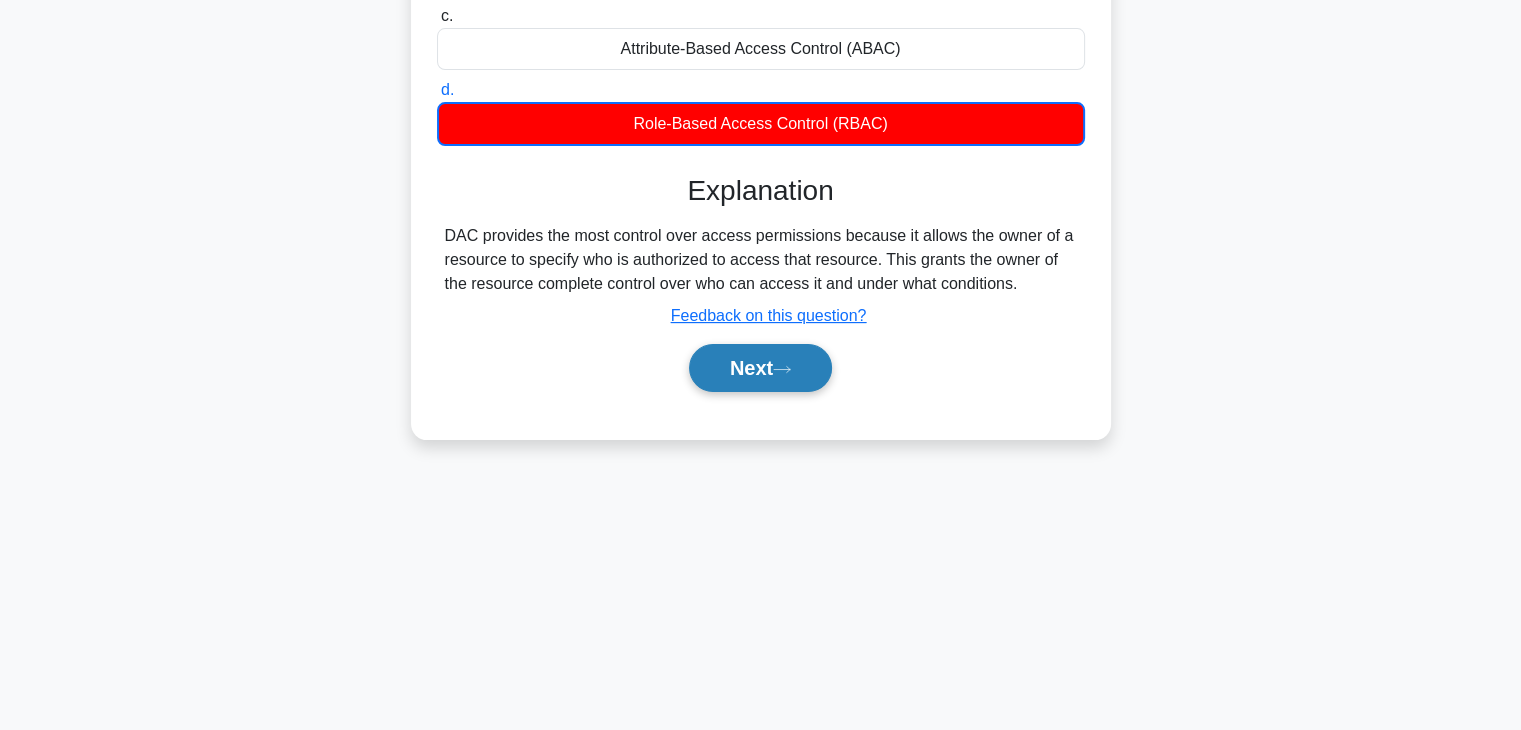 click on "Next" at bounding box center [760, 368] 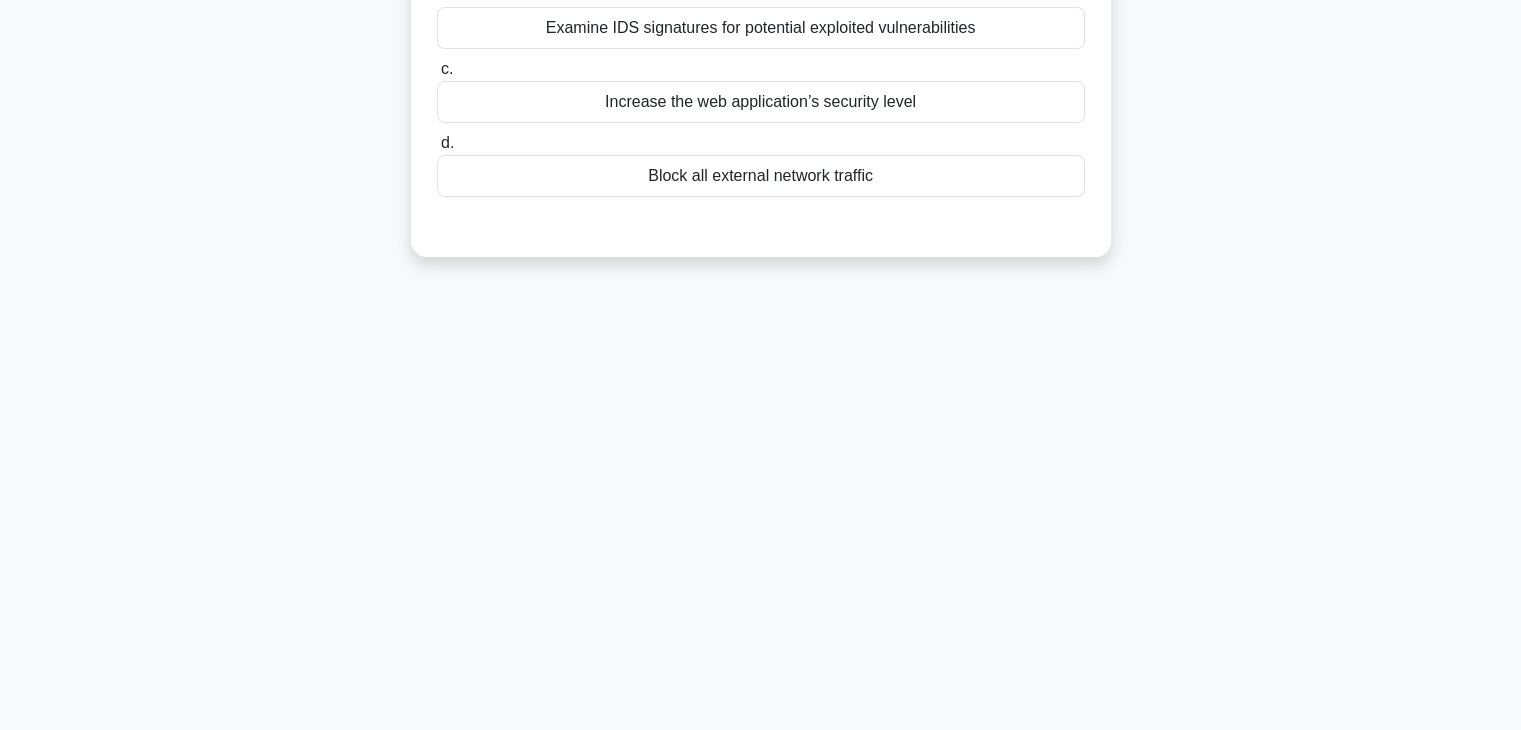 scroll, scrollTop: 0, scrollLeft: 0, axis: both 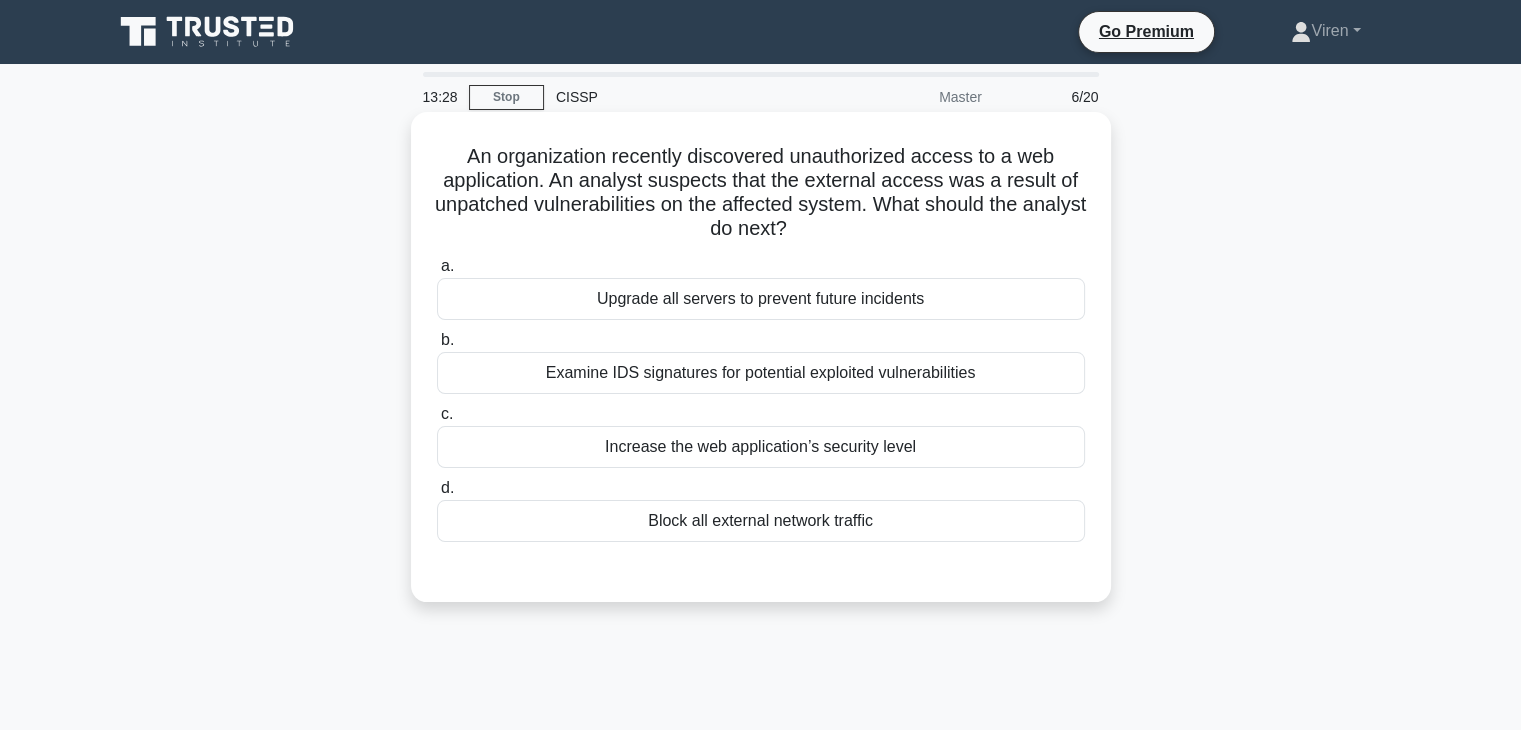 click on "Upgrade all servers to prevent future incidents" at bounding box center (761, 299) 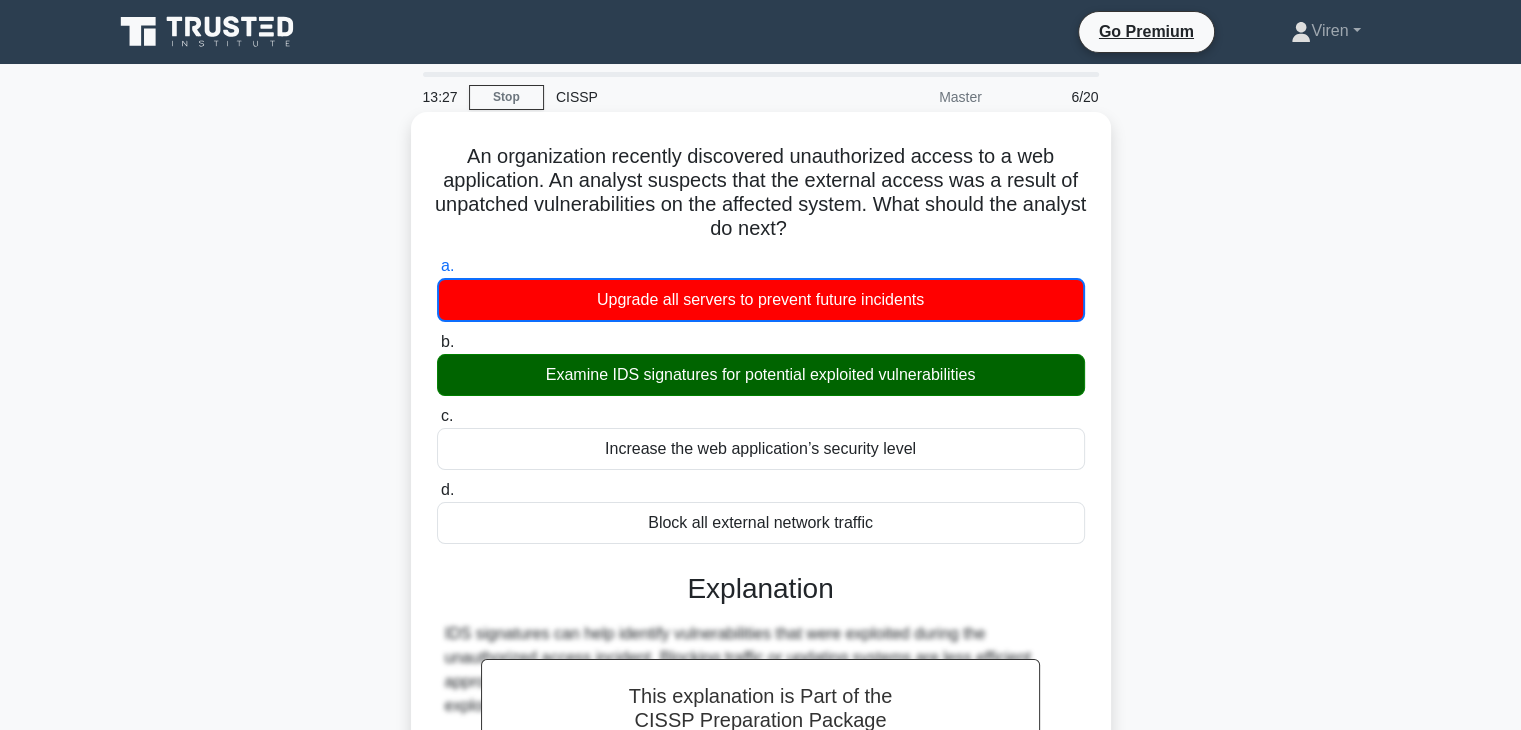 scroll, scrollTop: 351, scrollLeft: 0, axis: vertical 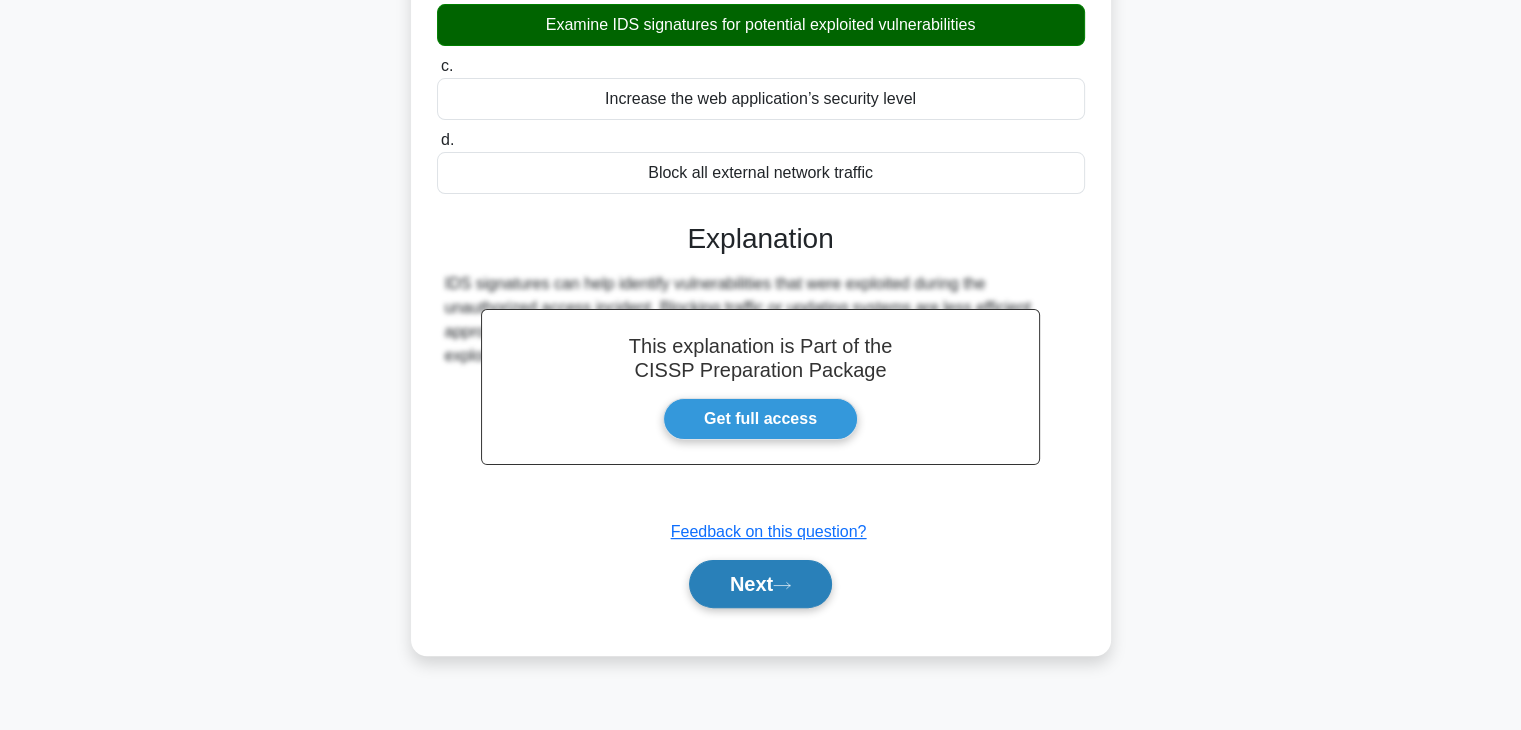 click on "Next" at bounding box center (760, 584) 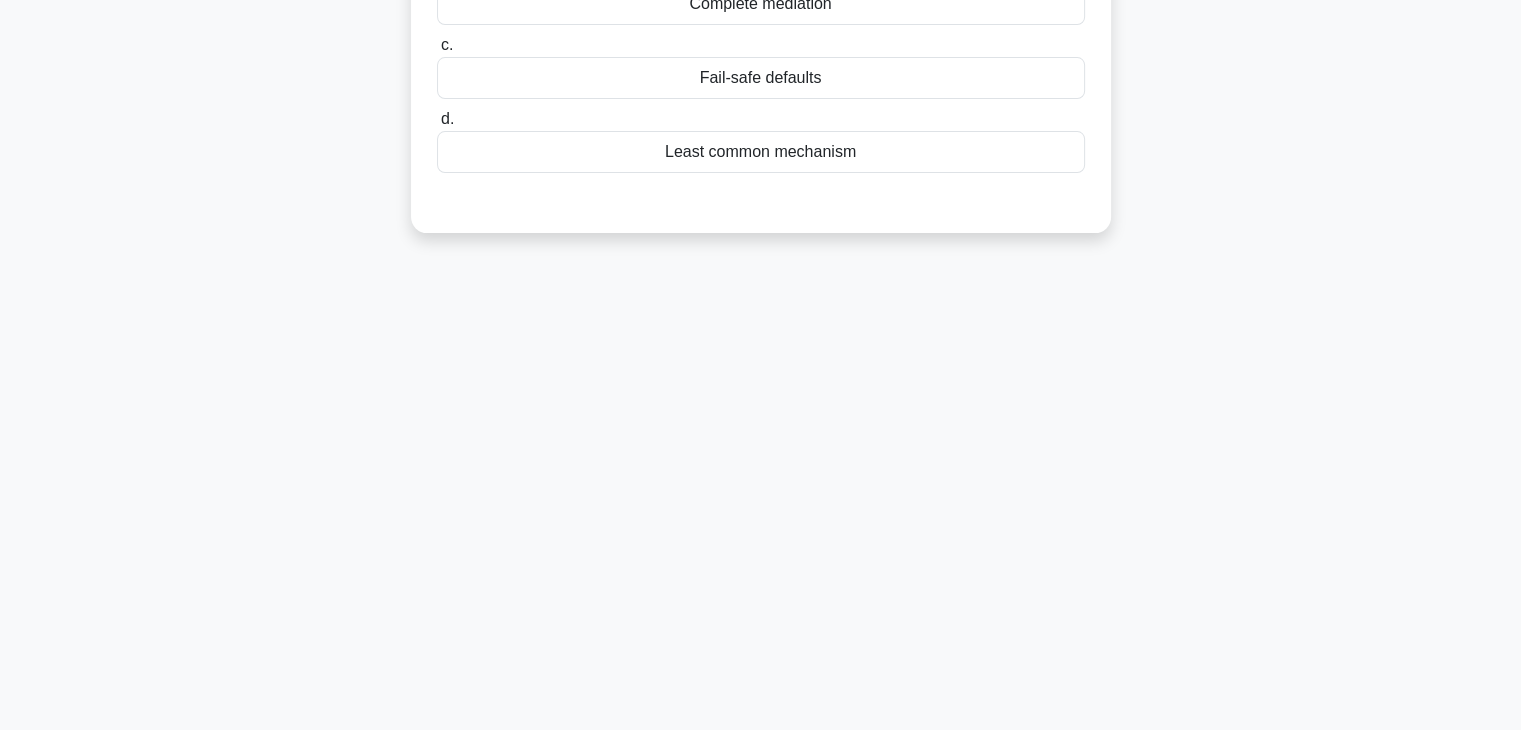 scroll, scrollTop: 0, scrollLeft: 0, axis: both 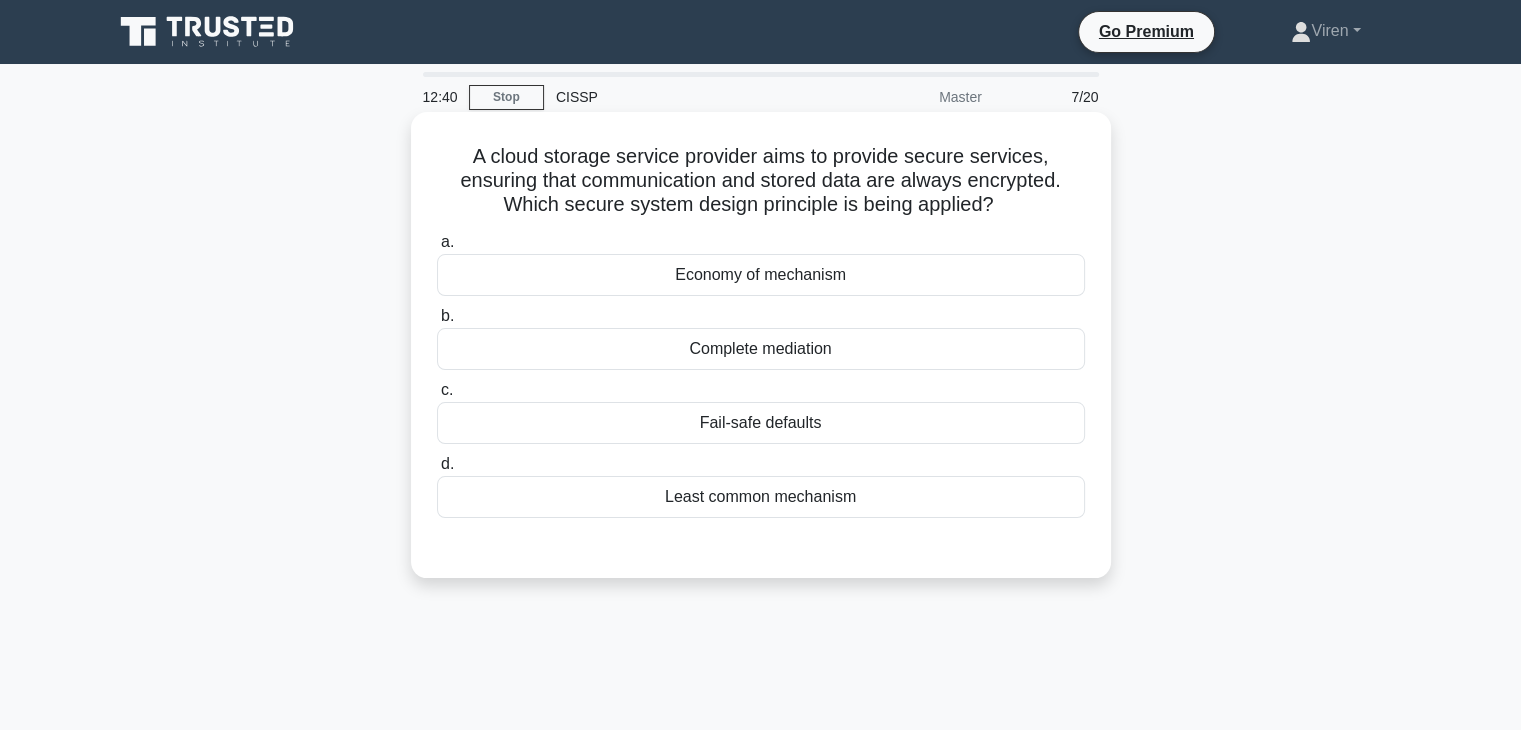 click on "Least common mechanism" at bounding box center [761, 497] 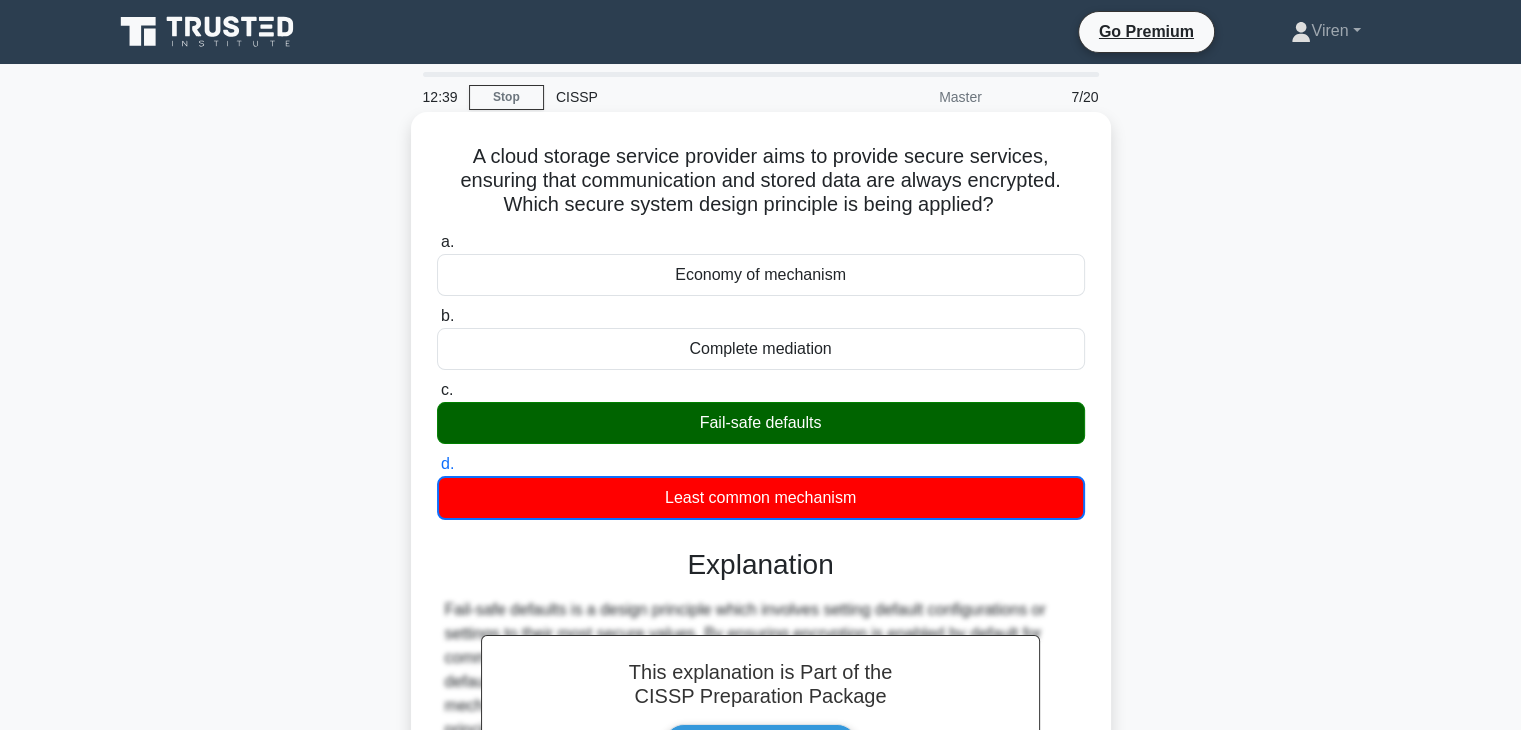 scroll, scrollTop: 351, scrollLeft: 0, axis: vertical 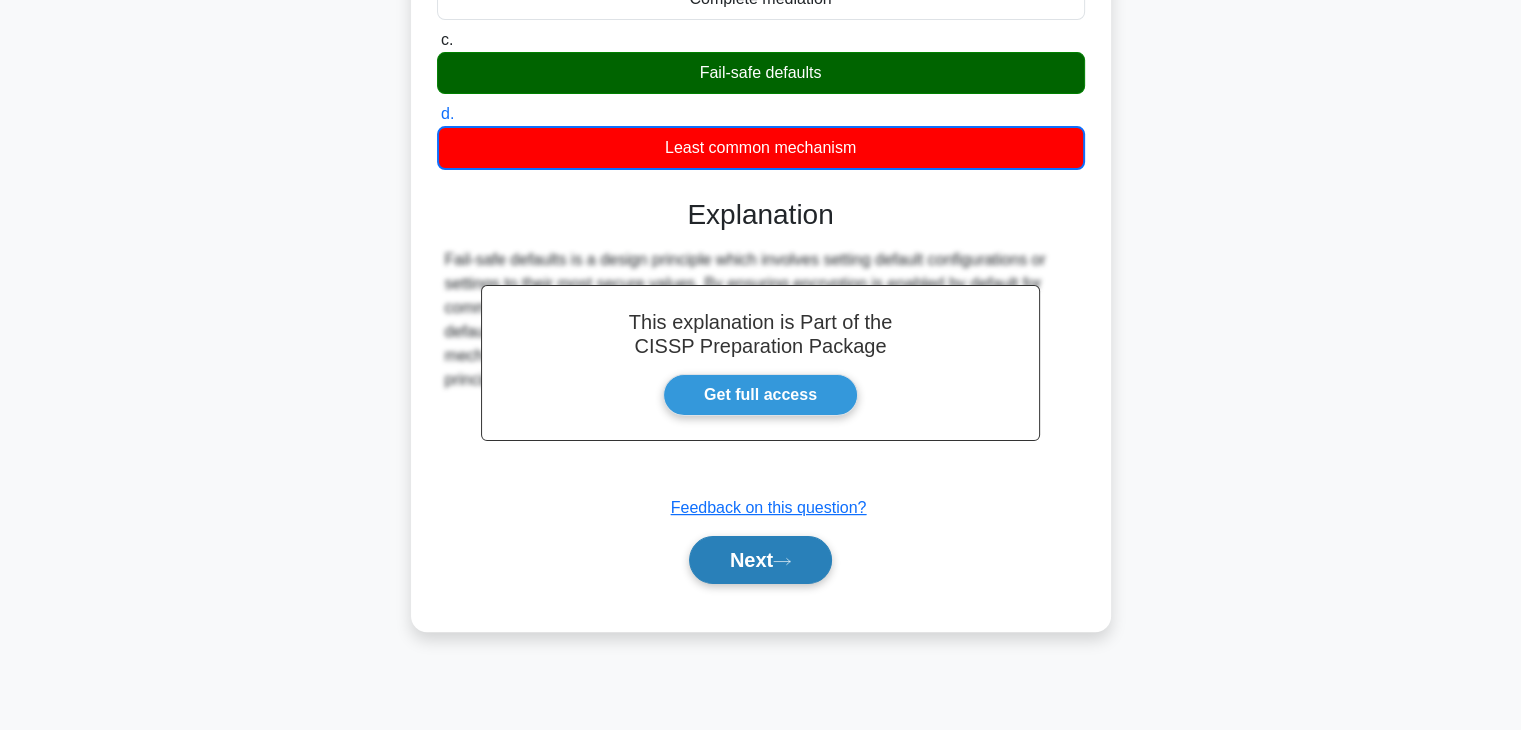 click on "Next" at bounding box center (760, 560) 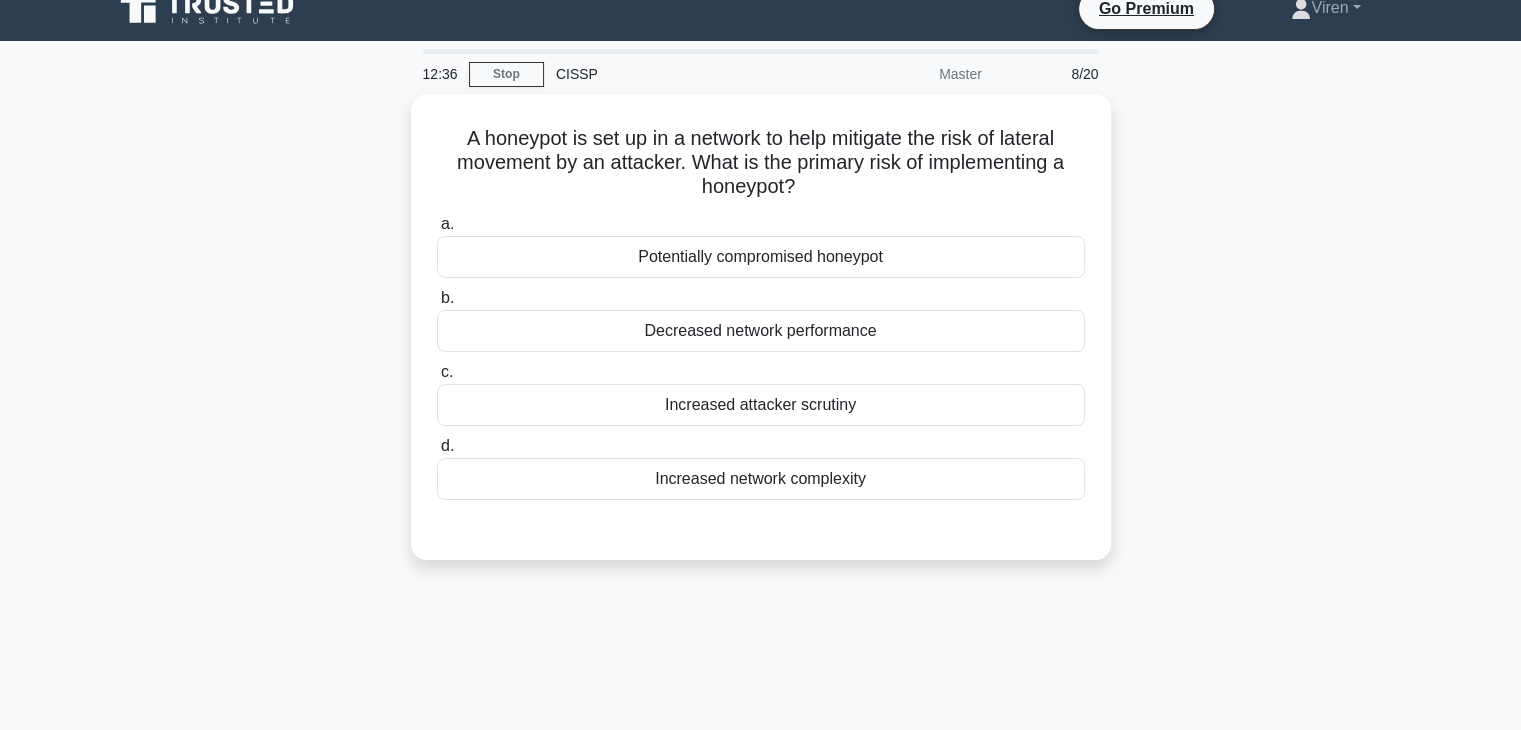scroll, scrollTop: 0, scrollLeft: 0, axis: both 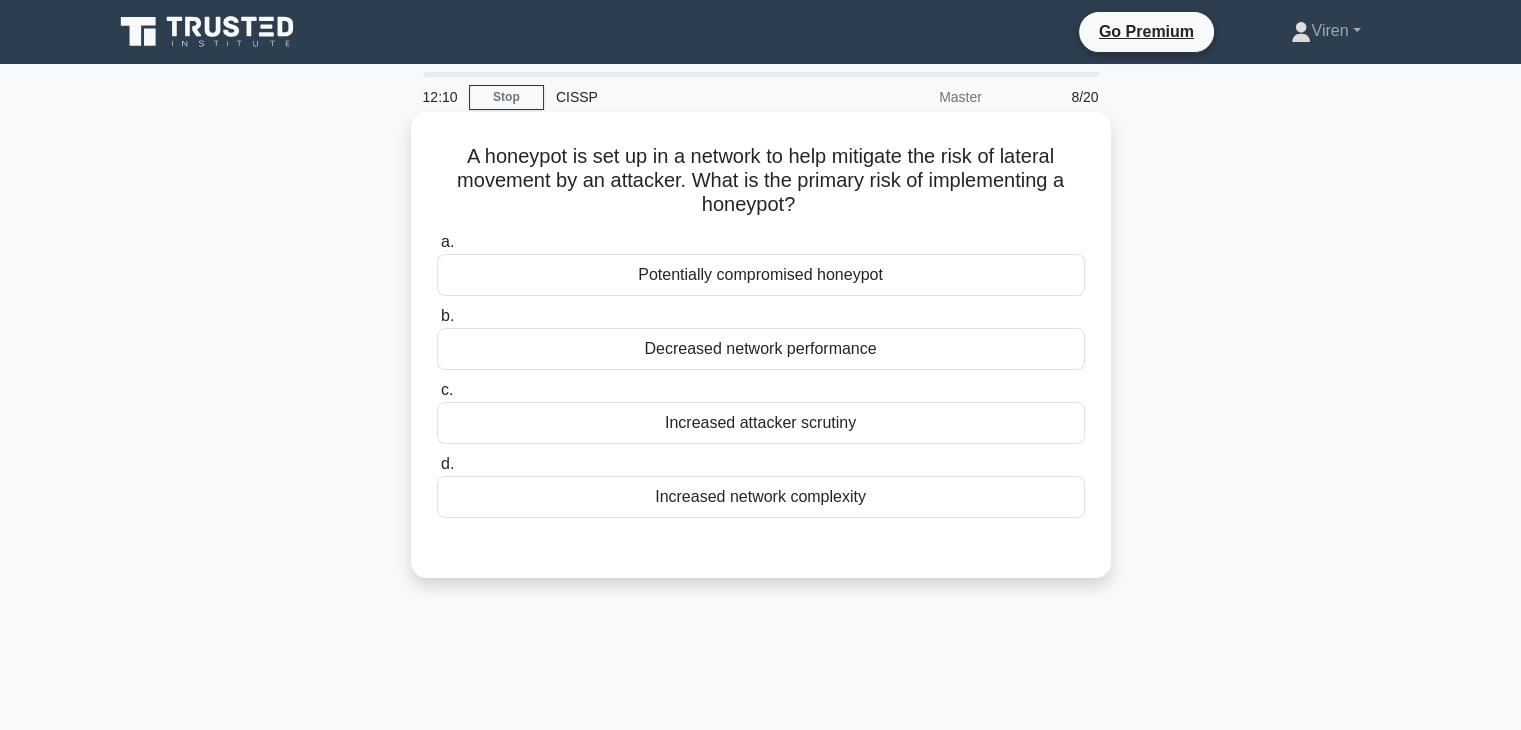 click on "Decreased network performance" at bounding box center [761, 349] 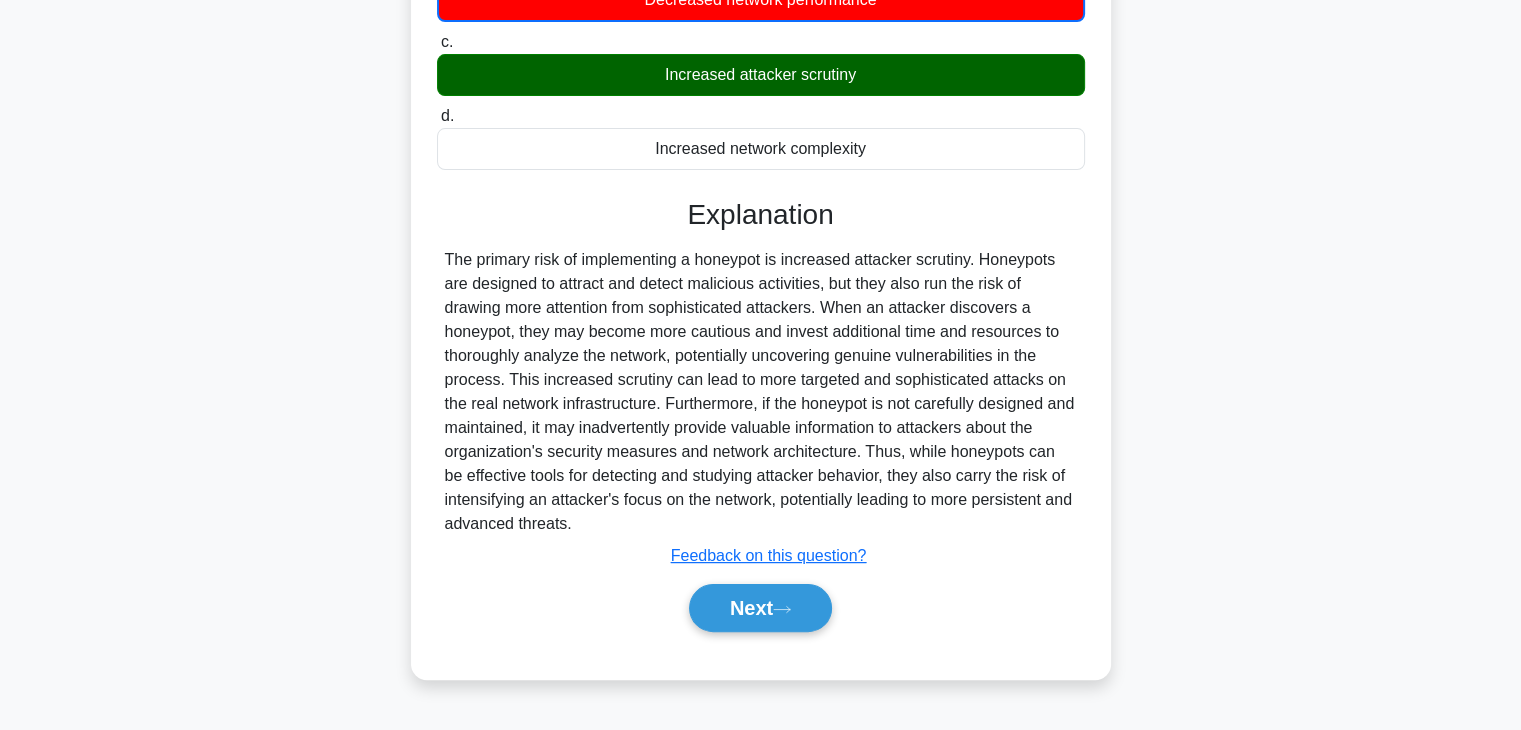 scroll, scrollTop: 350, scrollLeft: 0, axis: vertical 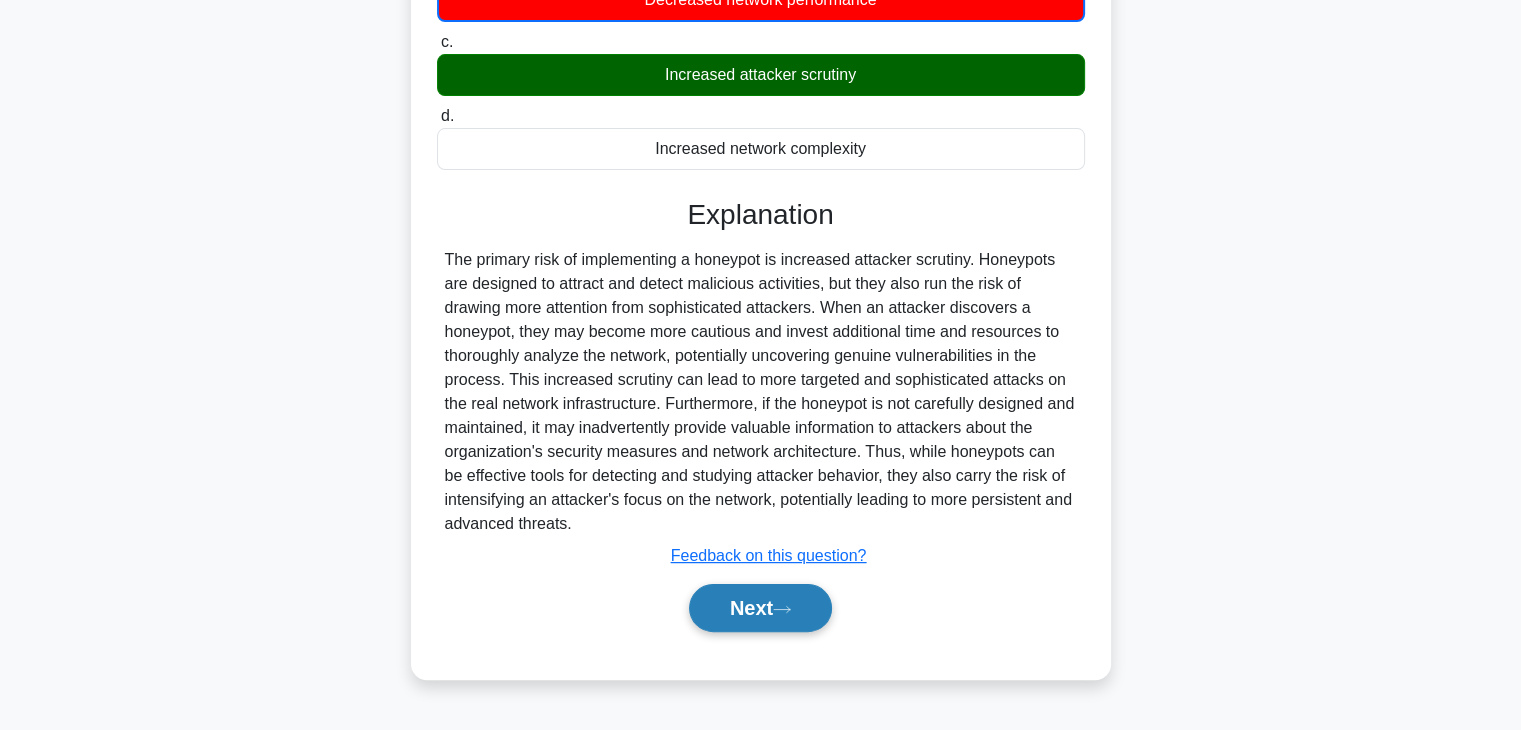 click on "Next" at bounding box center (760, 608) 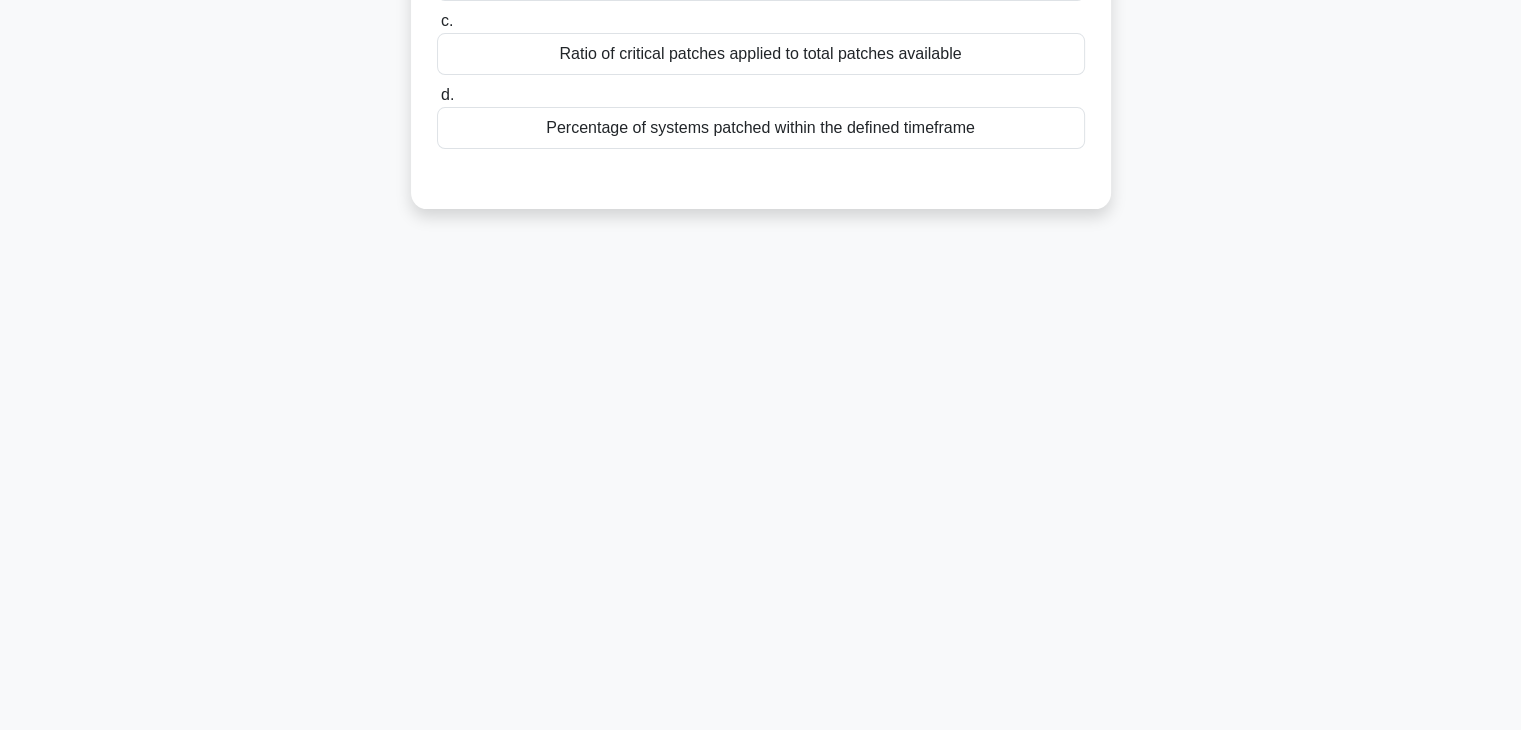 scroll, scrollTop: 0, scrollLeft: 0, axis: both 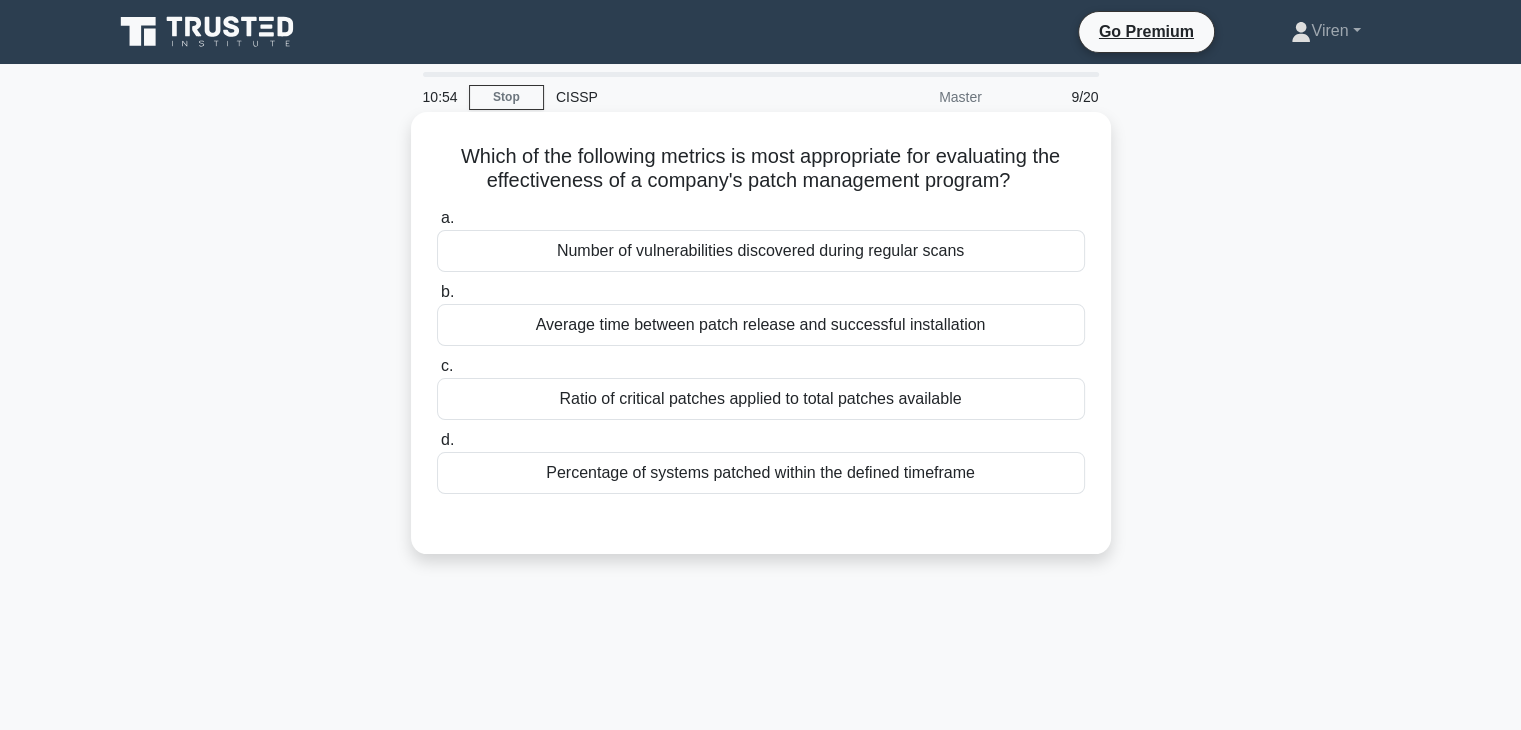 click on "Average time between patch release and successful installation" at bounding box center (761, 325) 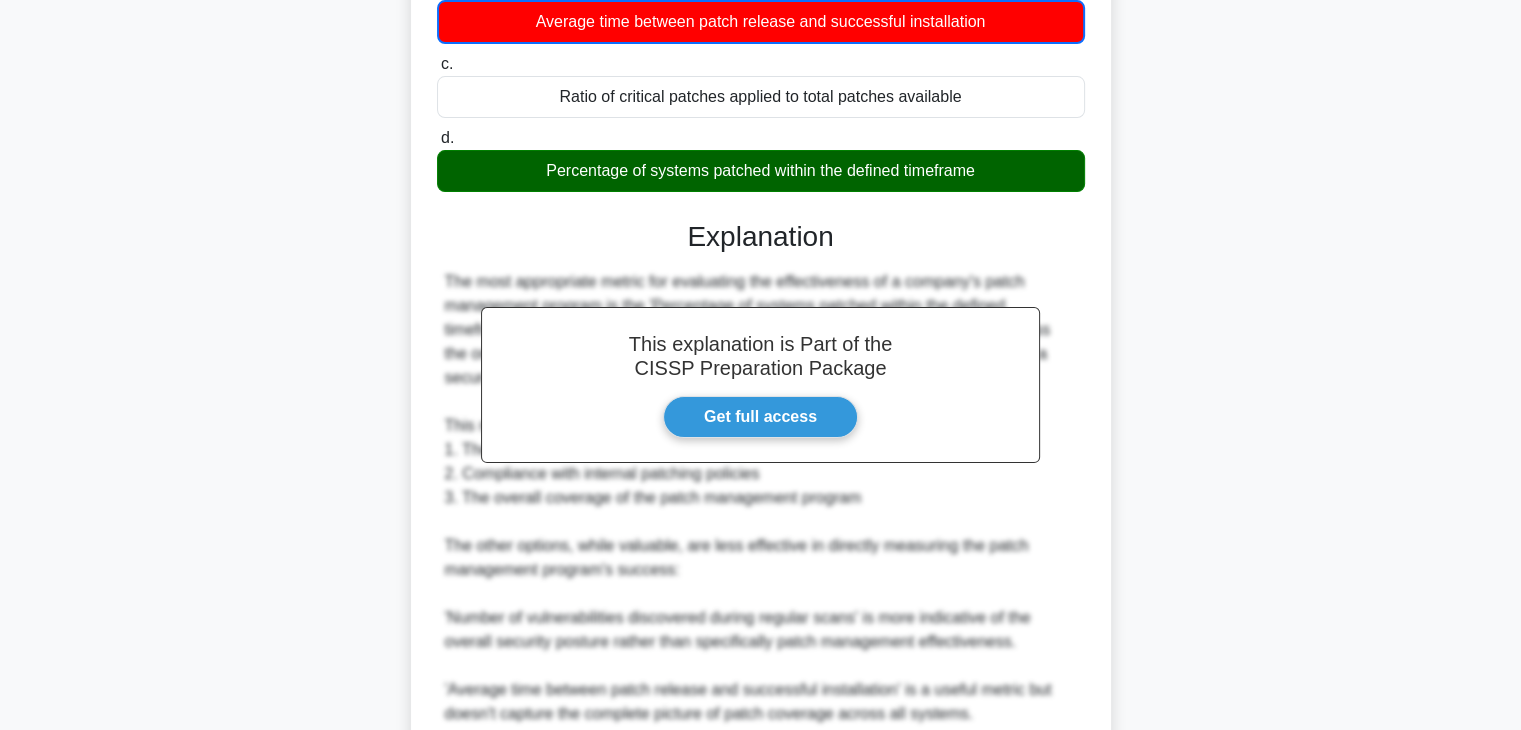 scroll, scrollTop: 672, scrollLeft: 0, axis: vertical 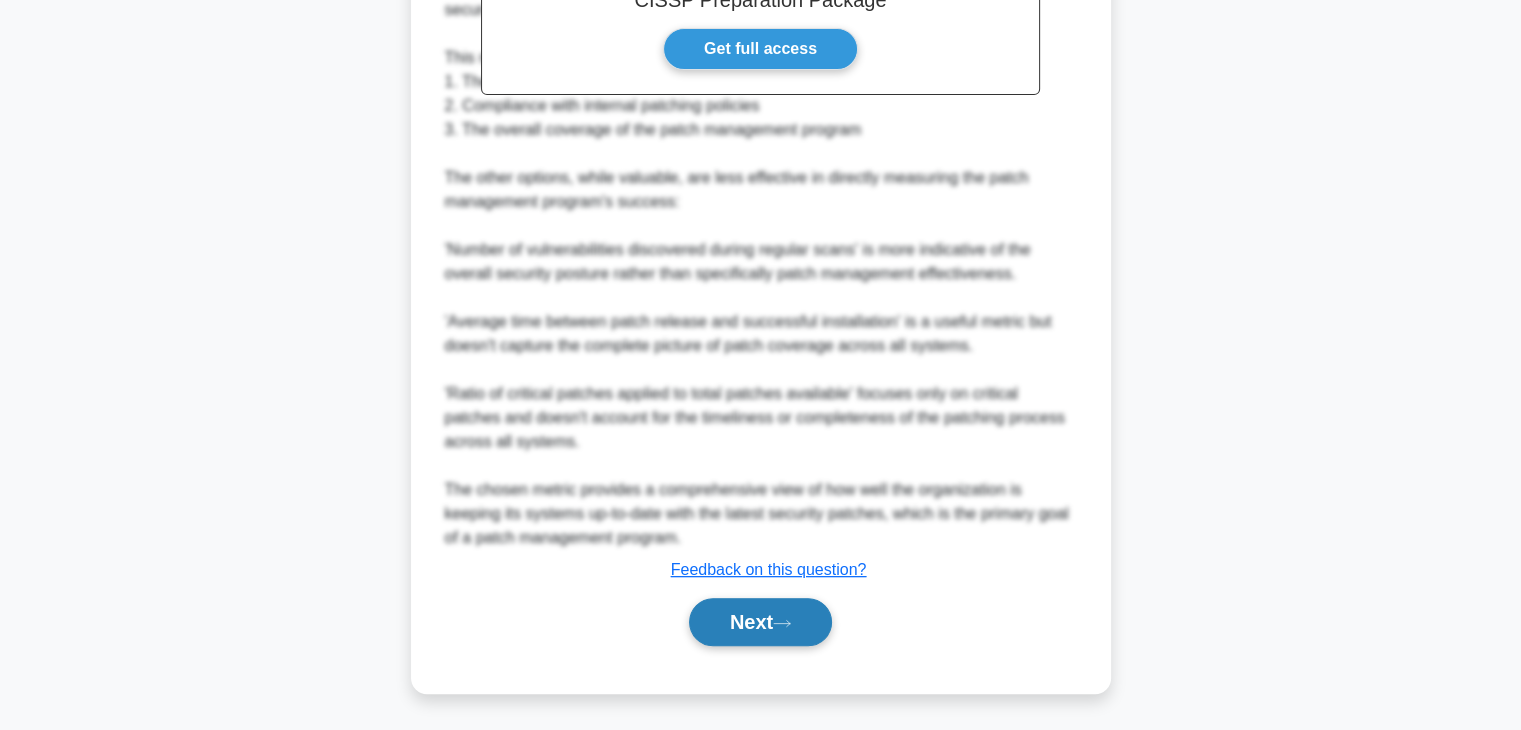click on "Next" at bounding box center (760, 622) 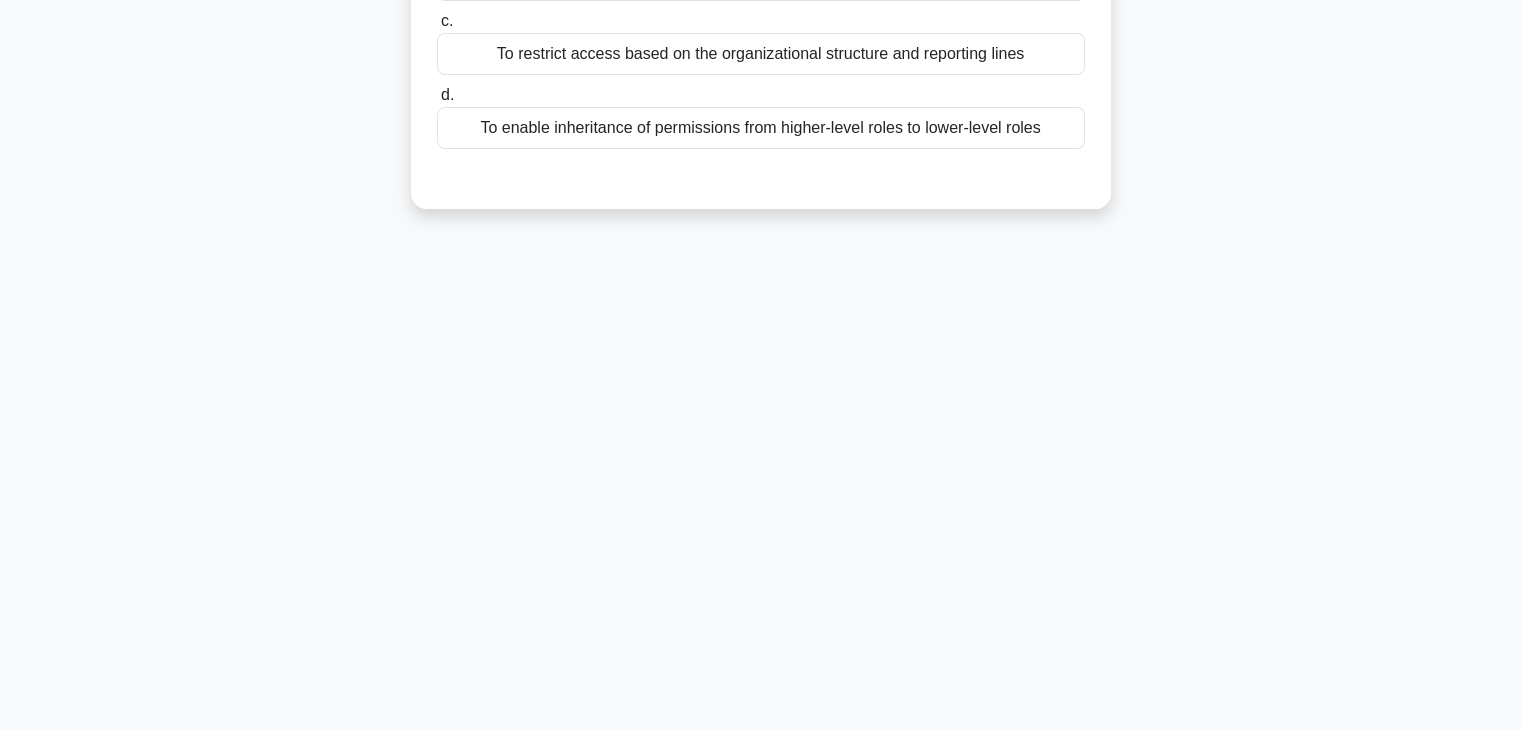 scroll, scrollTop: 0, scrollLeft: 0, axis: both 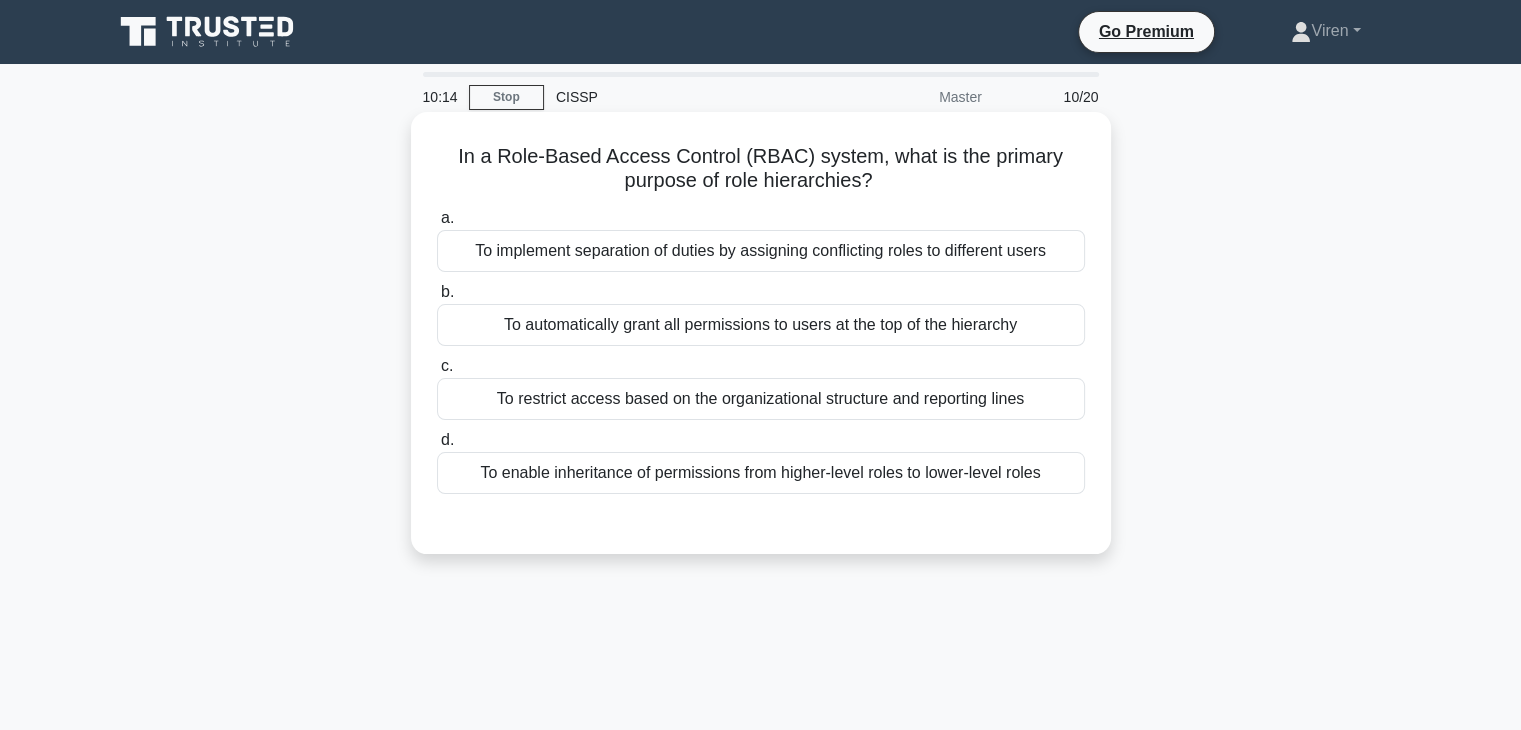 click on "To implement separation of duties by assigning conflicting roles to different users" at bounding box center (761, 251) 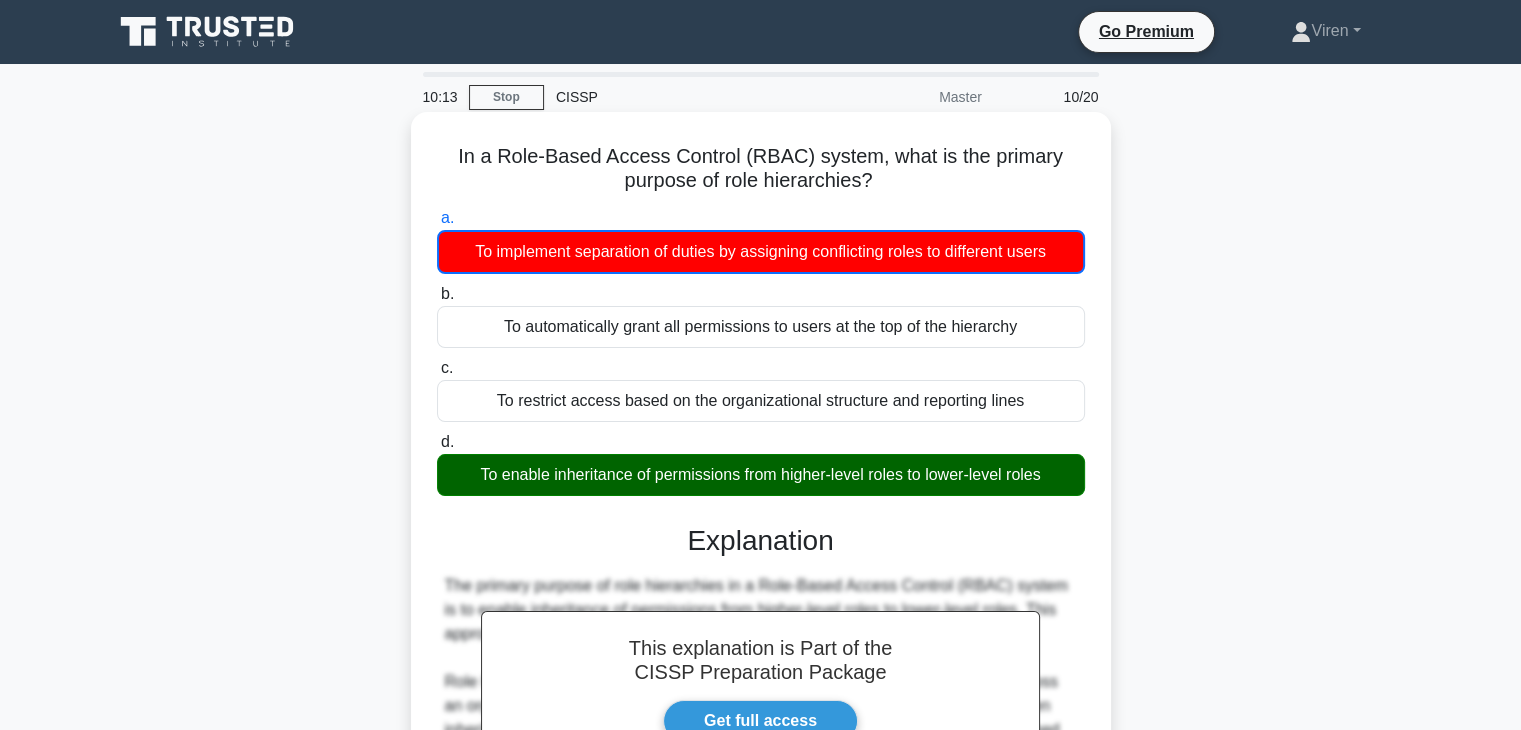 click on "To implement separation of duties by assigning conflicting roles to different users" at bounding box center [761, 252] 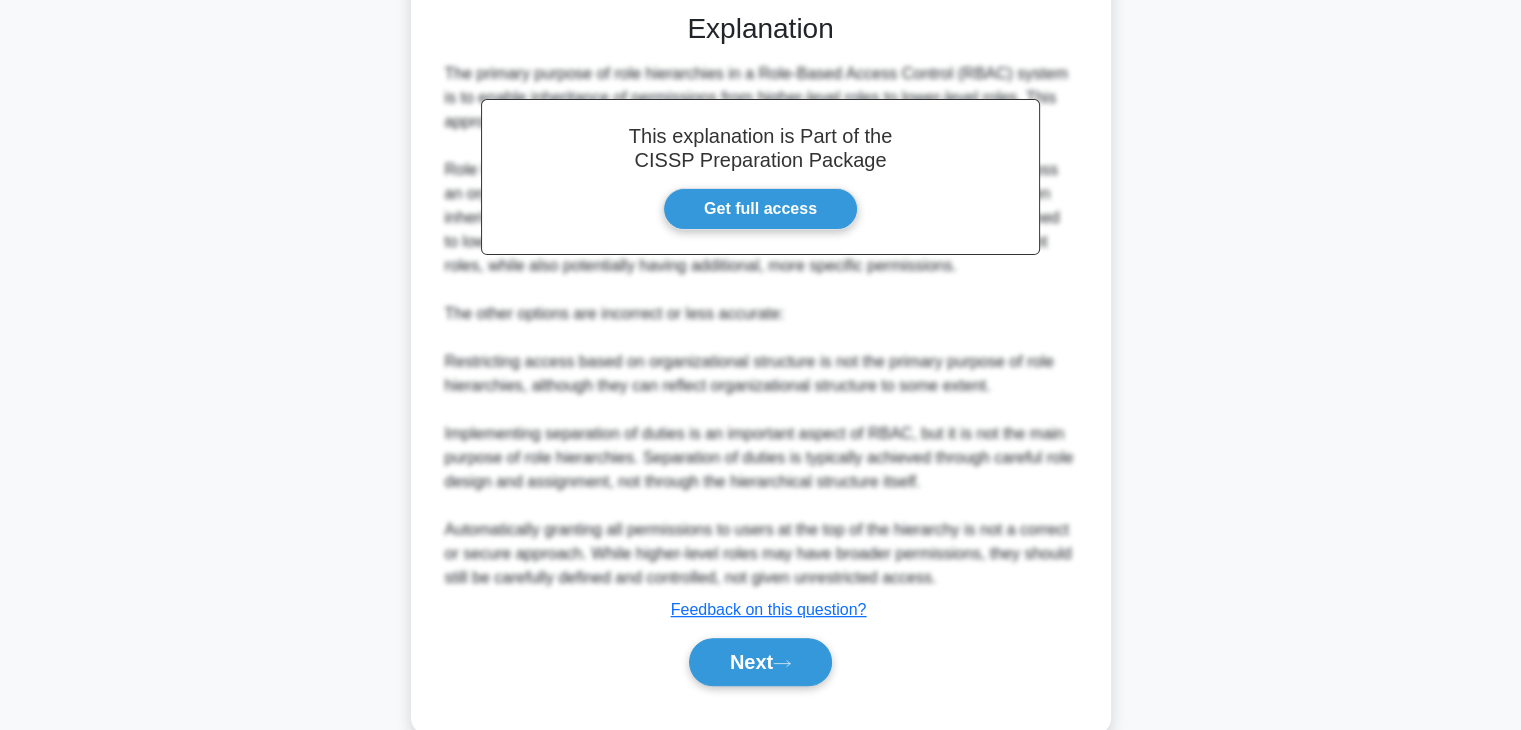 scroll, scrollTop: 552, scrollLeft: 0, axis: vertical 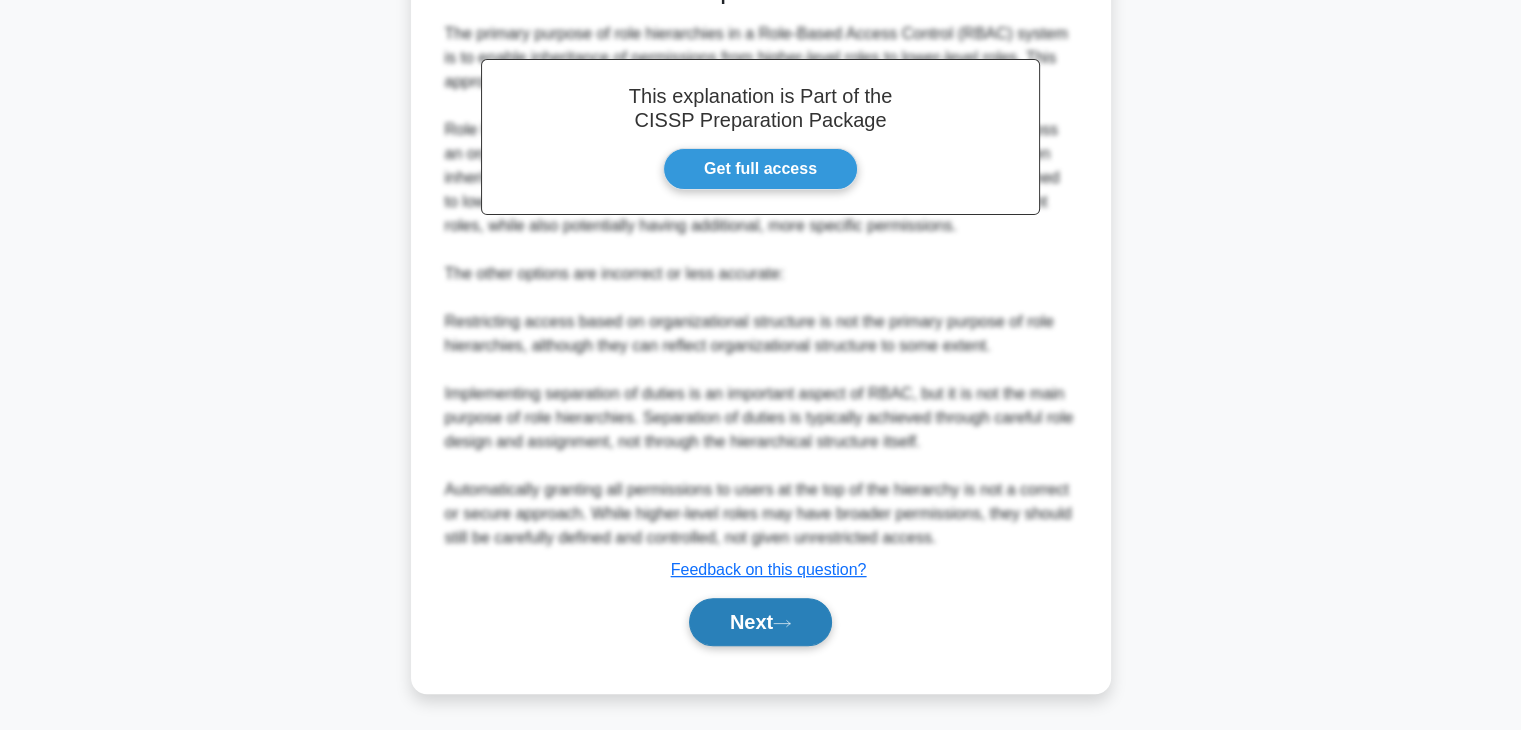 click on "Next" at bounding box center [760, 622] 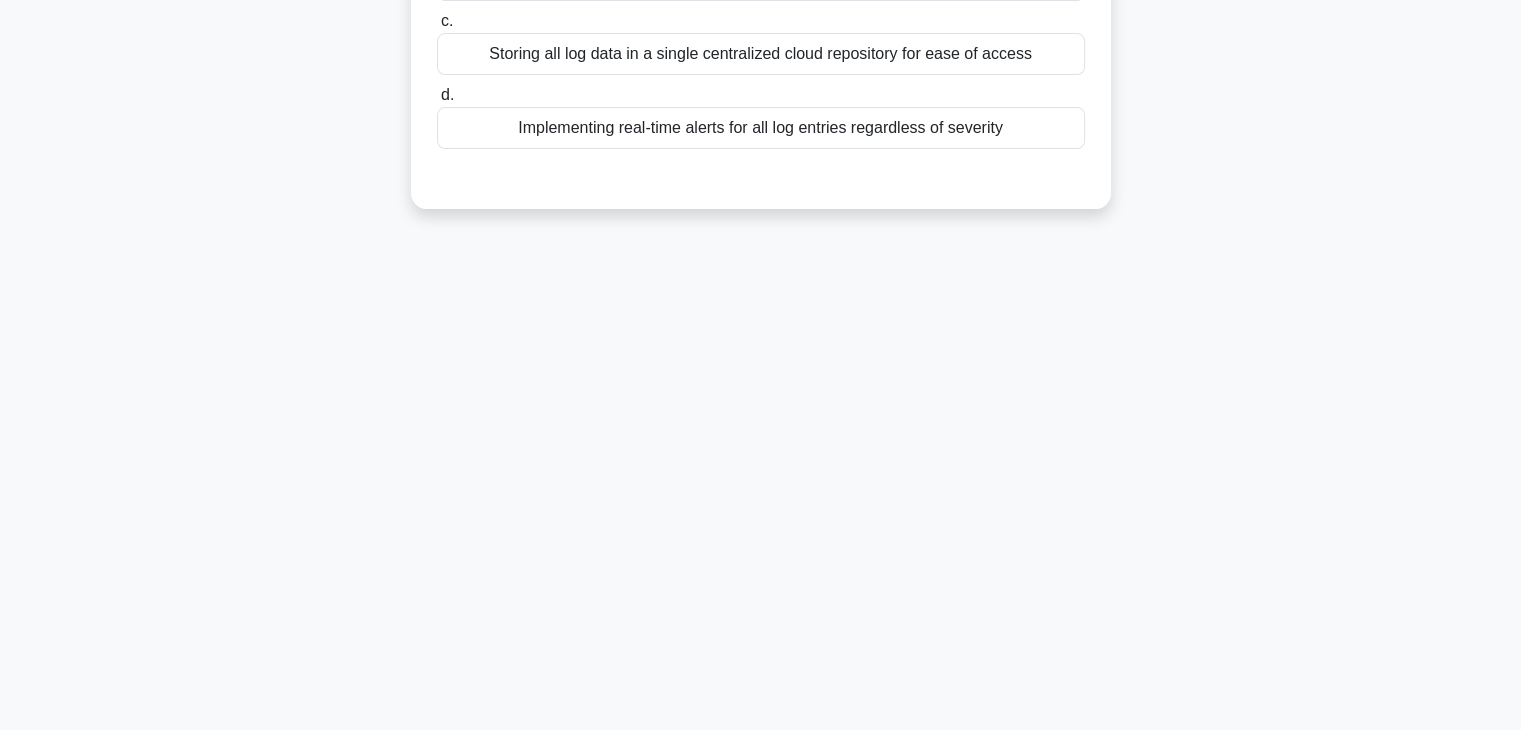 scroll, scrollTop: 0, scrollLeft: 0, axis: both 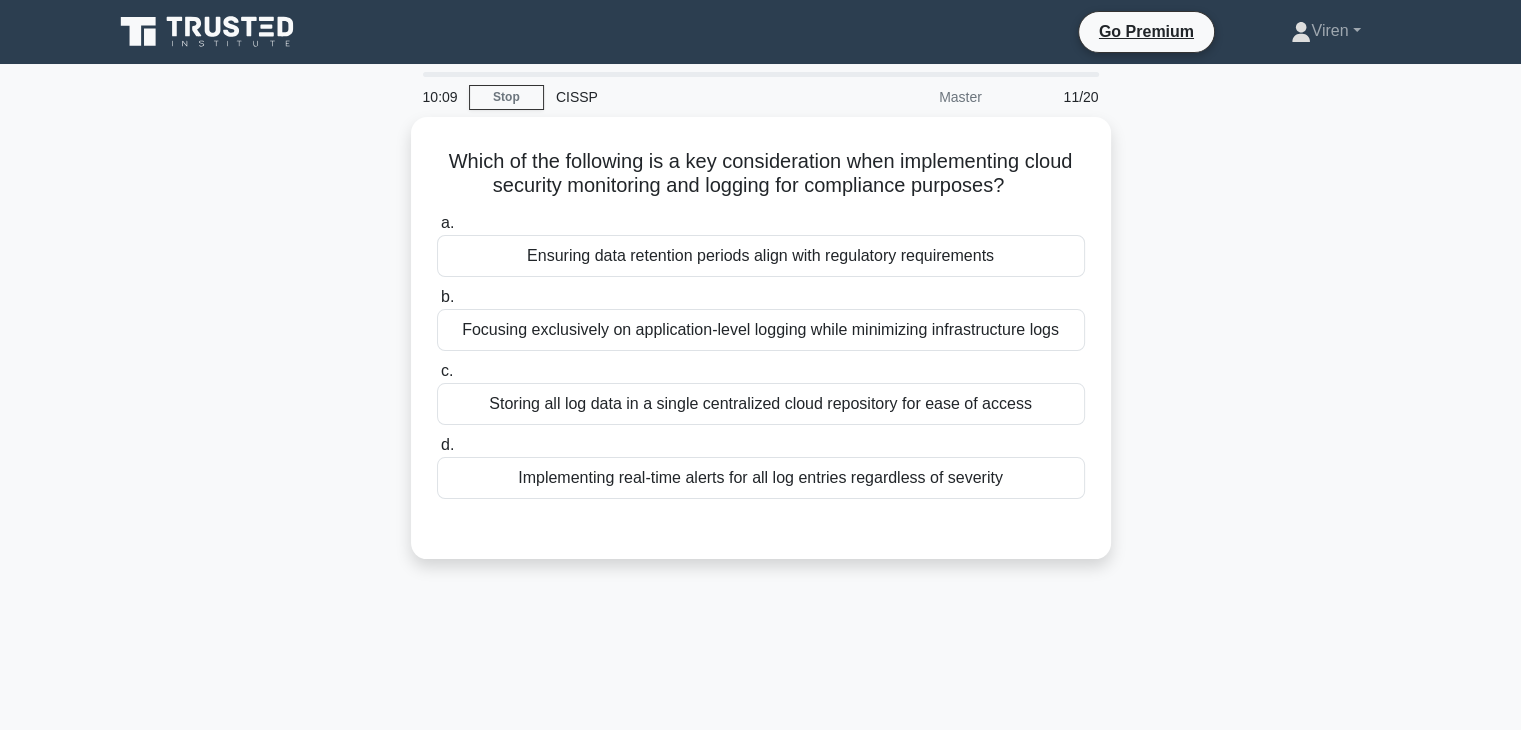 click on "10:09
Stop
CISSP
Master
11/20
Which of the following is a key consideration when implementing cloud security monitoring and logging for compliance purposes?
.spinner_0XTQ{transform-origin:center;animation:spinner_y6GP .75s linear infinite}@keyframes spinner_y6GP{100%{transform:rotate(360deg)}}
a.
b. c. d." at bounding box center (761, 572) 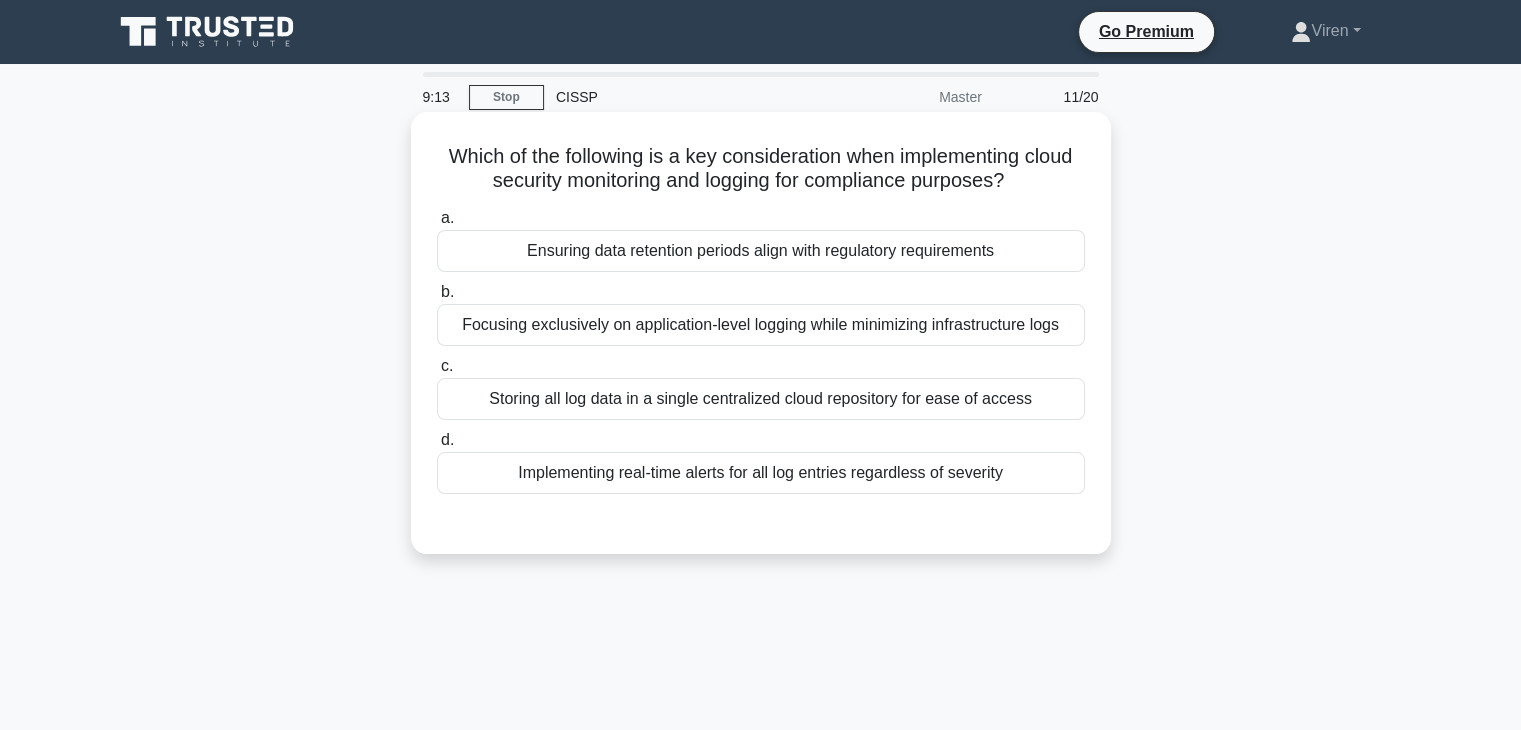 click on "Implementing real-time alerts for all log entries regardless of severity" at bounding box center [761, 473] 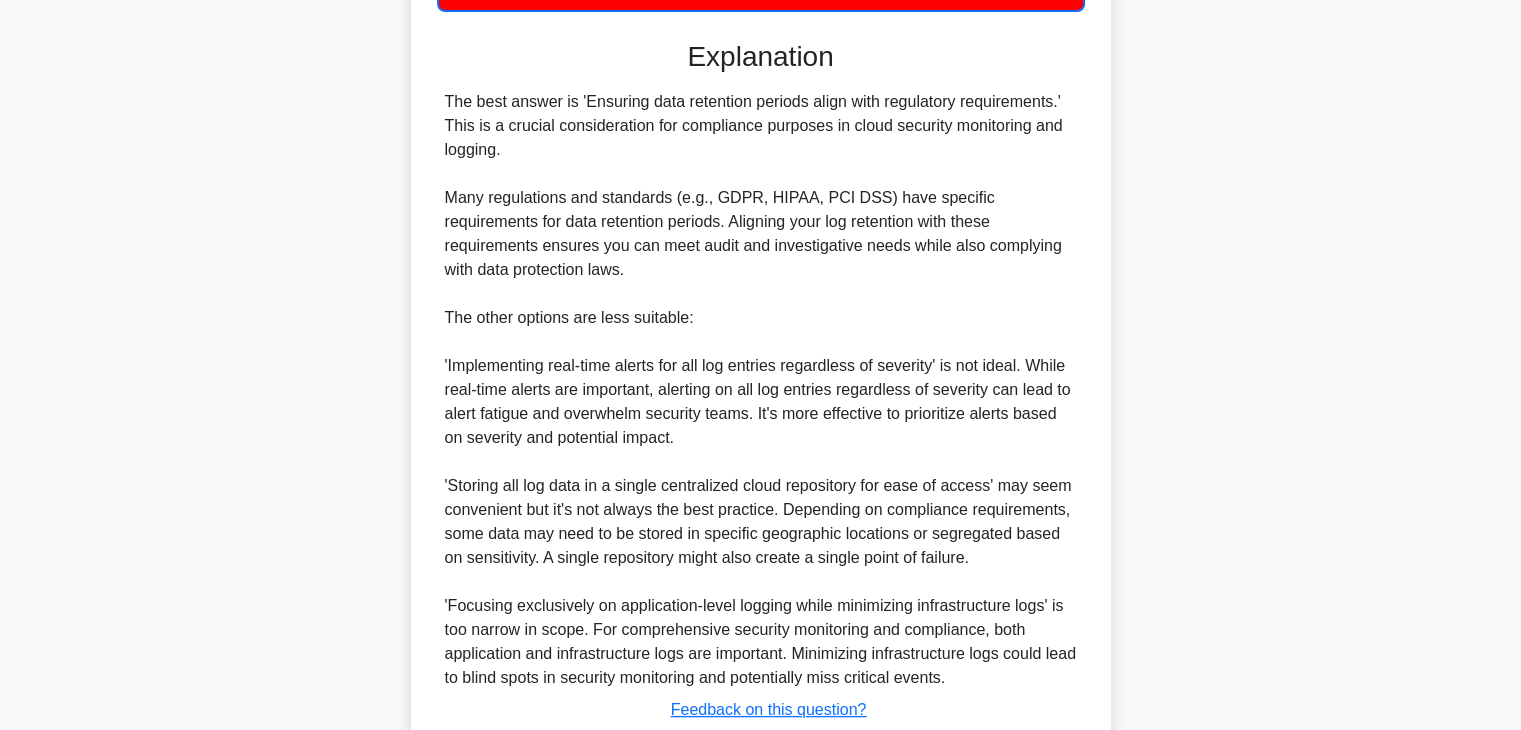 scroll, scrollTop: 624, scrollLeft: 0, axis: vertical 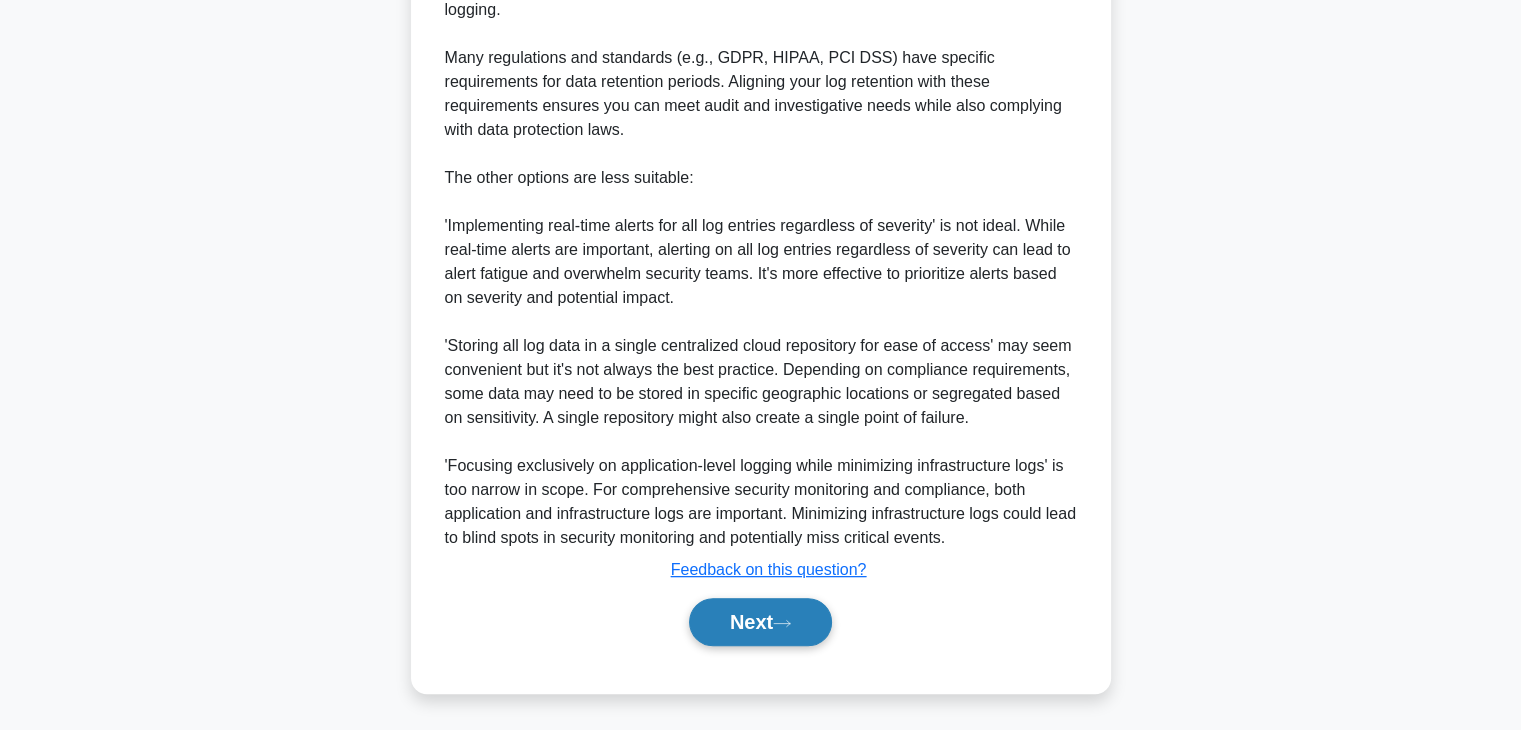 click on "Next" at bounding box center (760, 622) 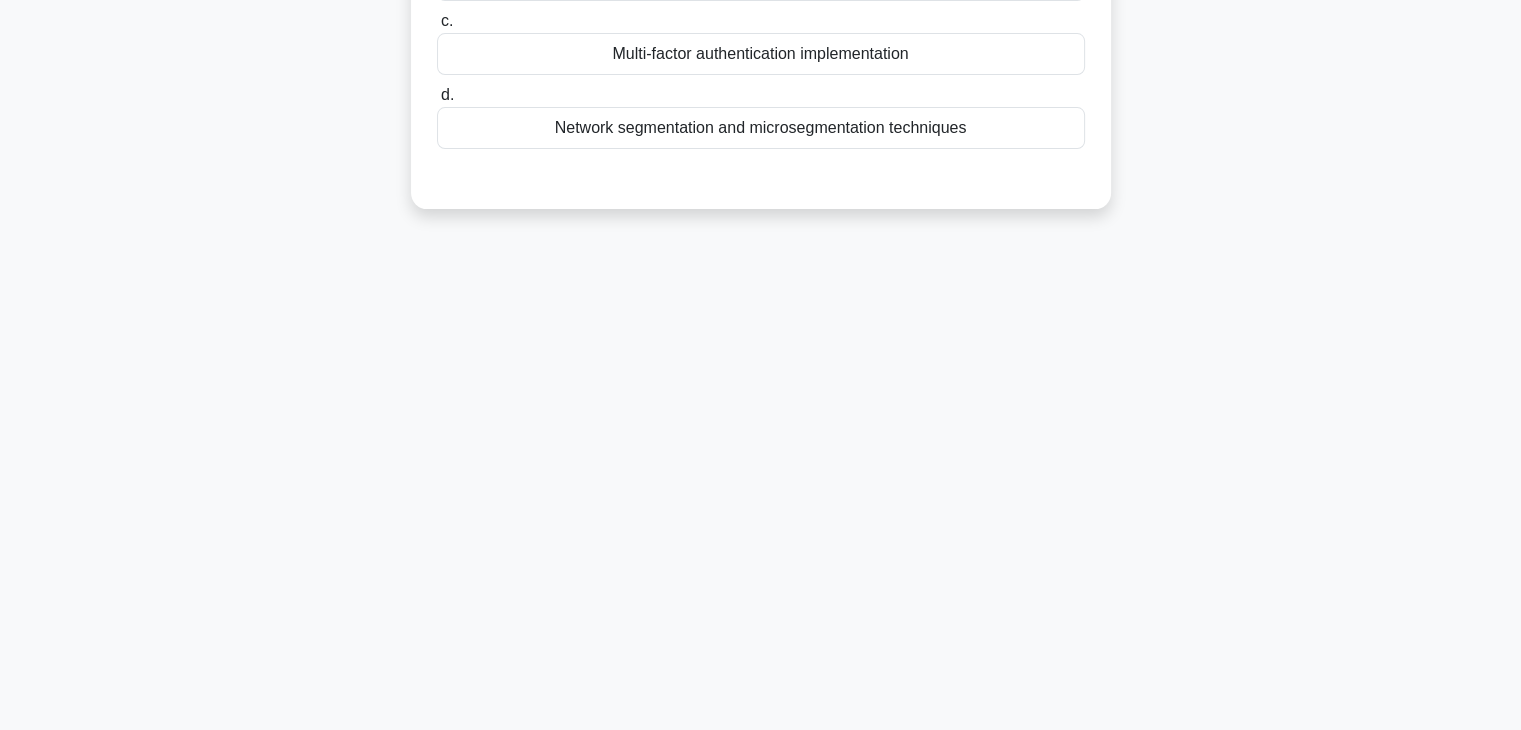 scroll, scrollTop: 0, scrollLeft: 0, axis: both 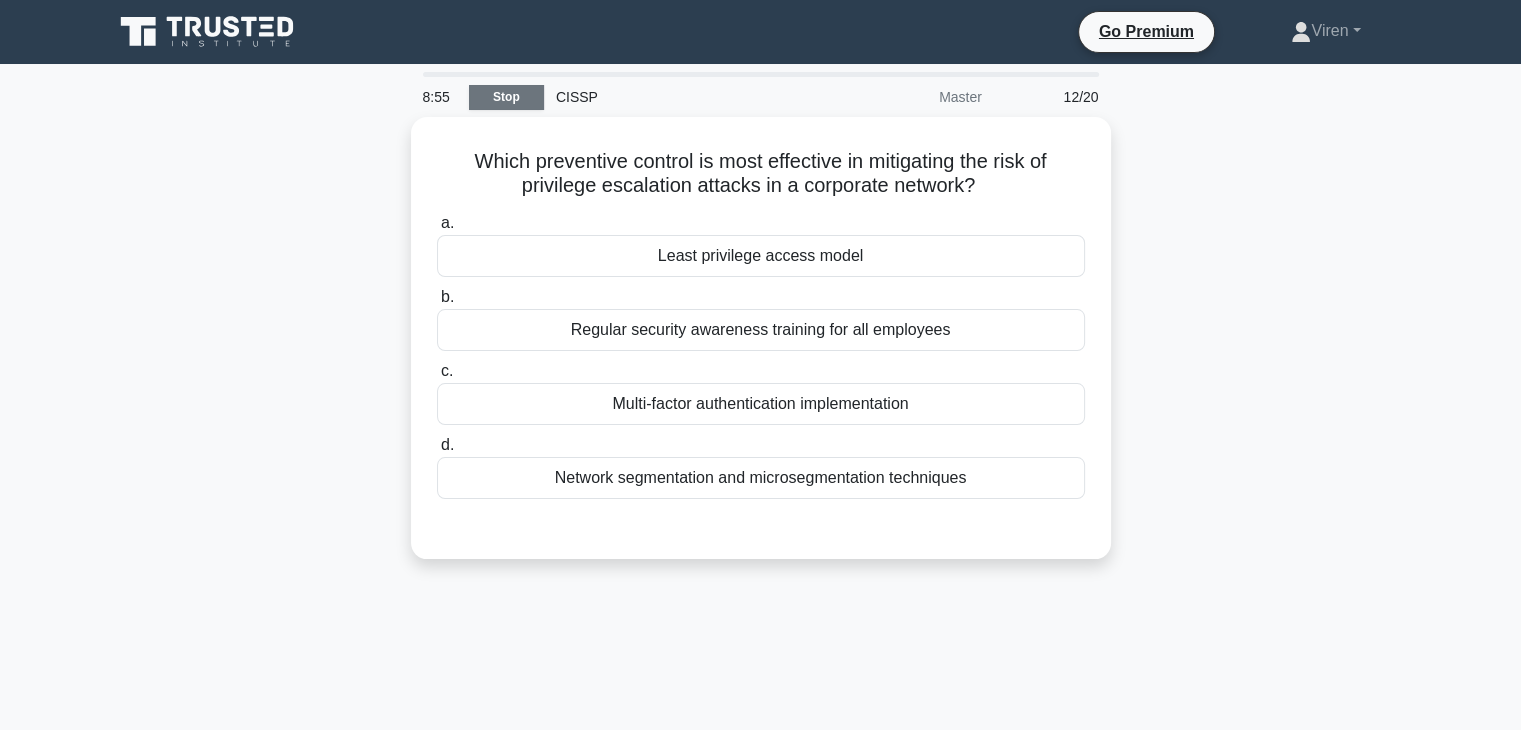 click on "Stop" at bounding box center [506, 97] 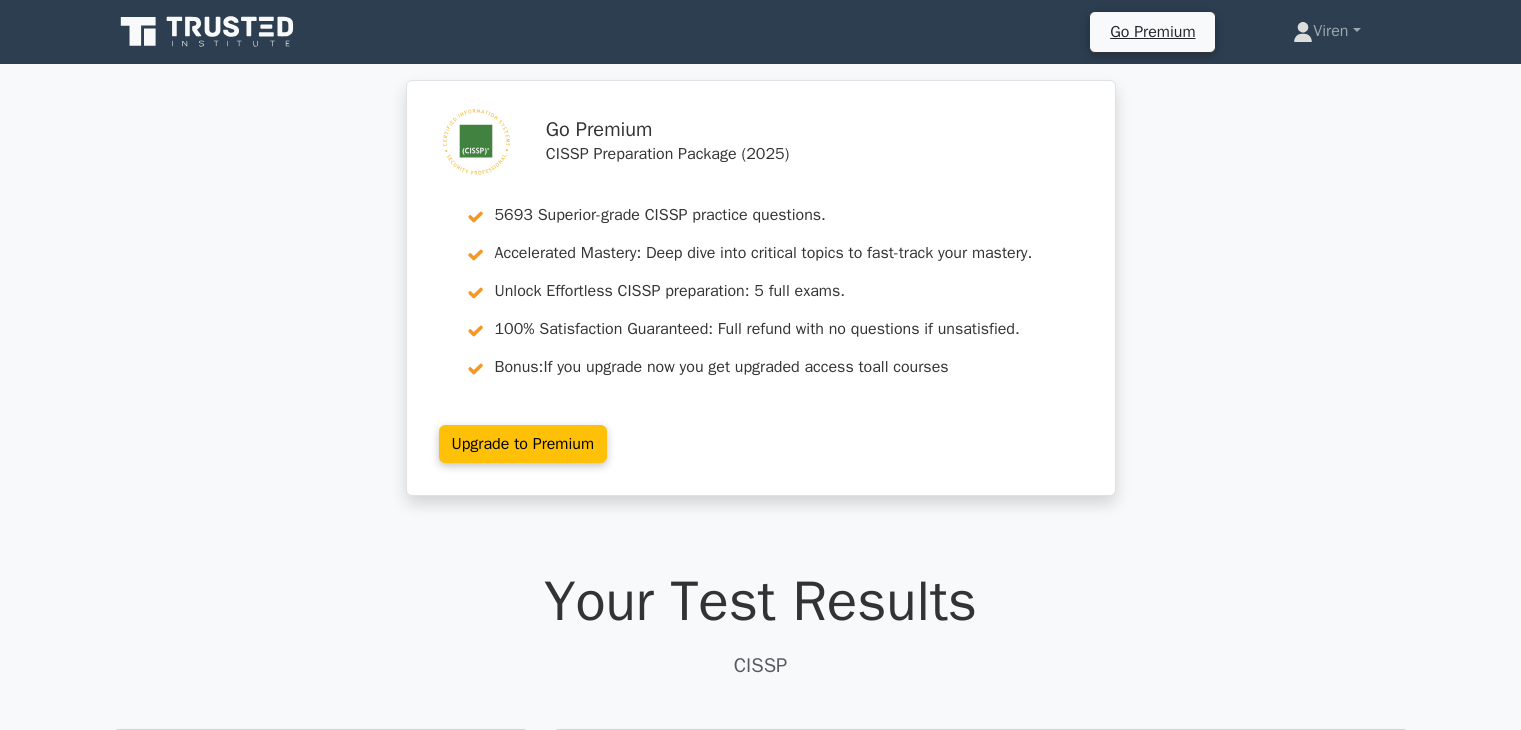 scroll, scrollTop: 0, scrollLeft: 0, axis: both 